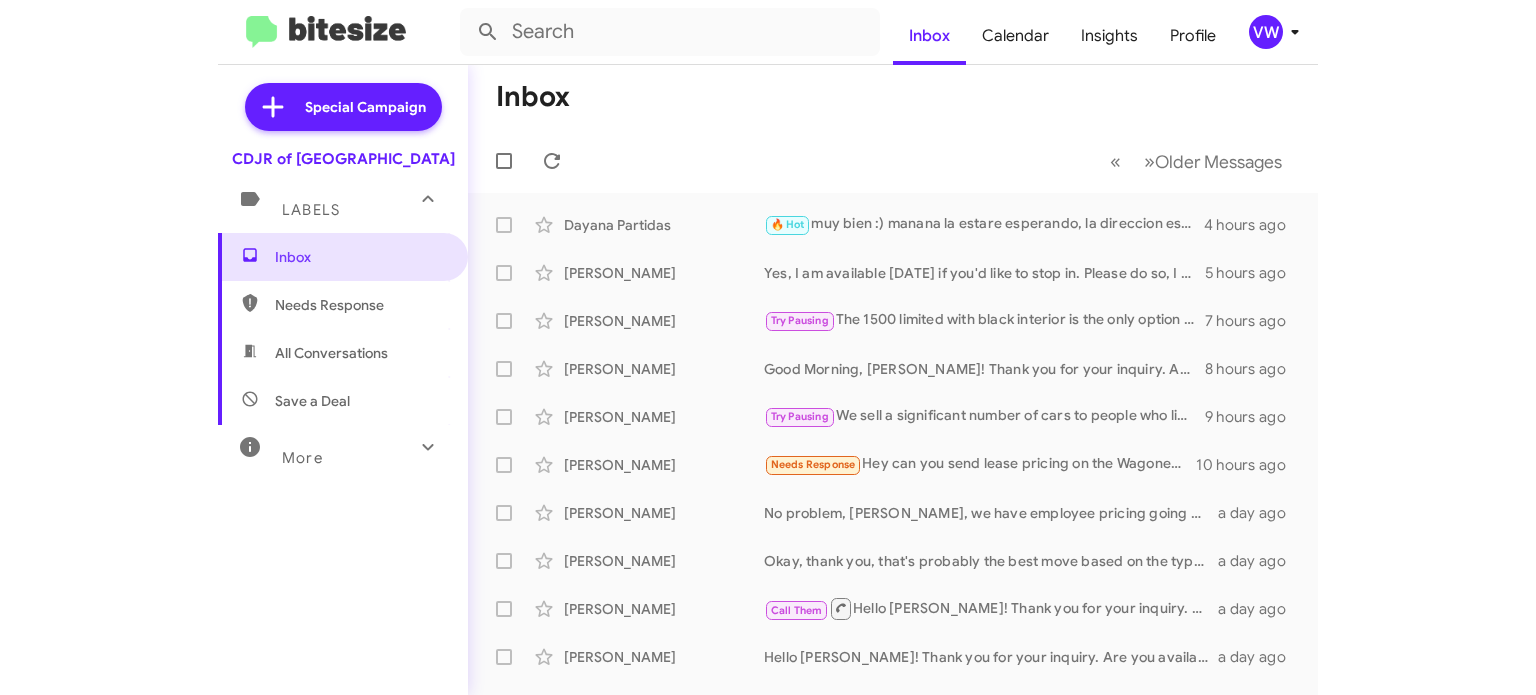 scroll, scrollTop: 0, scrollLeft: 0, axis: both 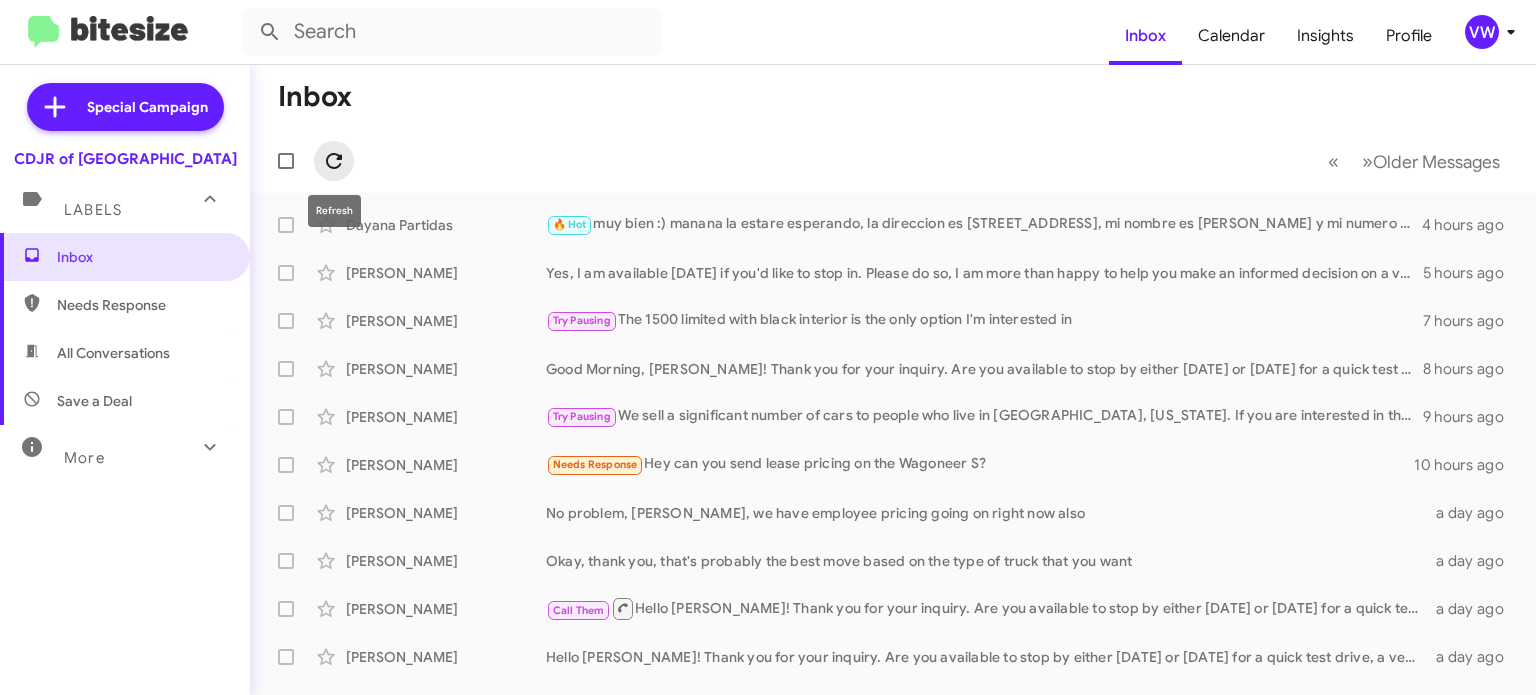 click 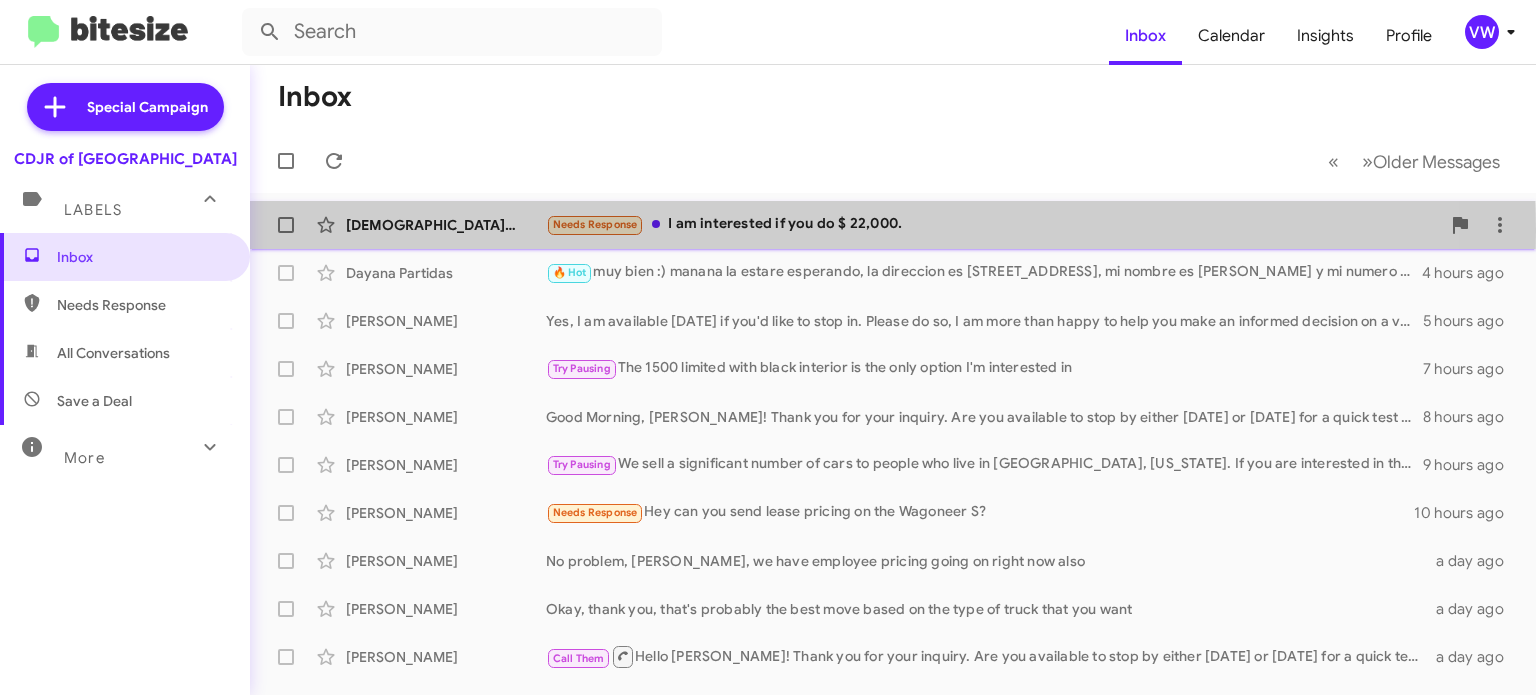click on "Needs Response" 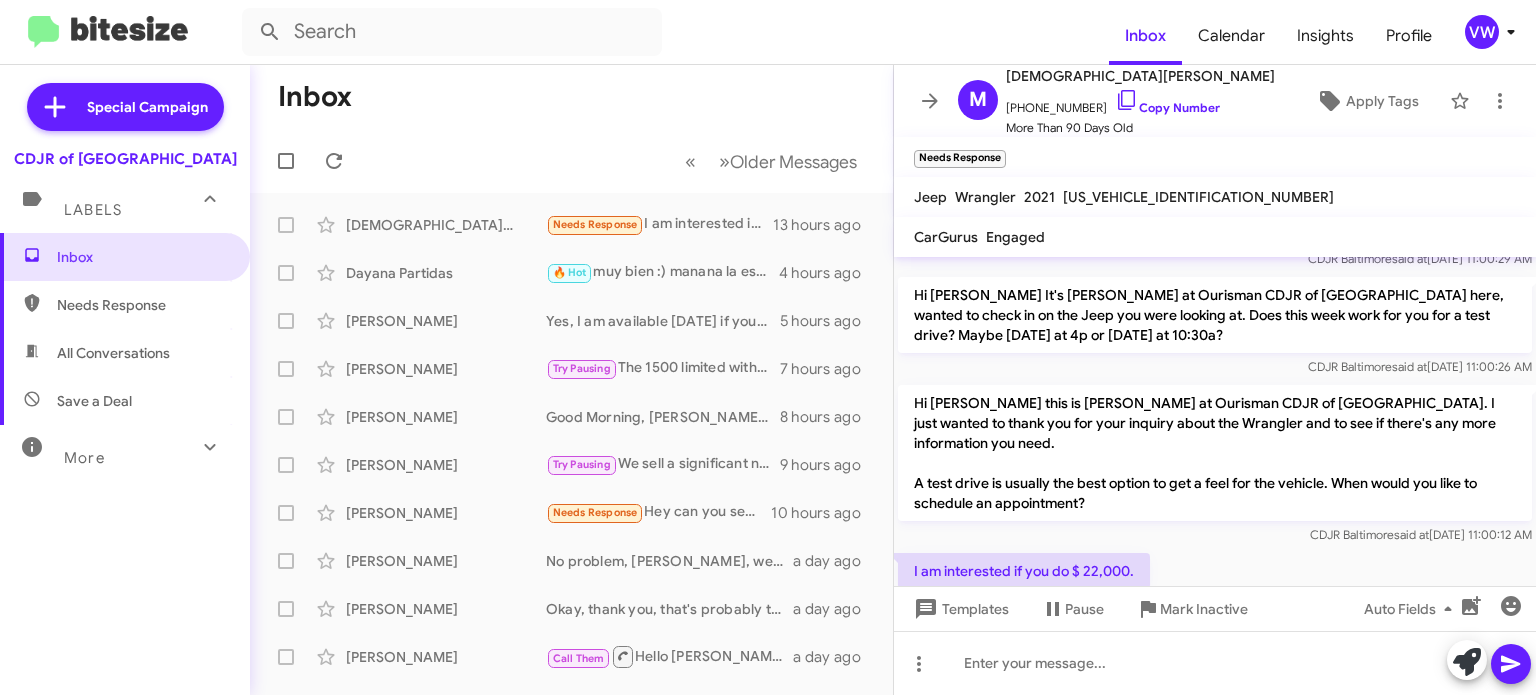 scroll, scrollTop: 2370, scrollLeft: 0, axis: vertical 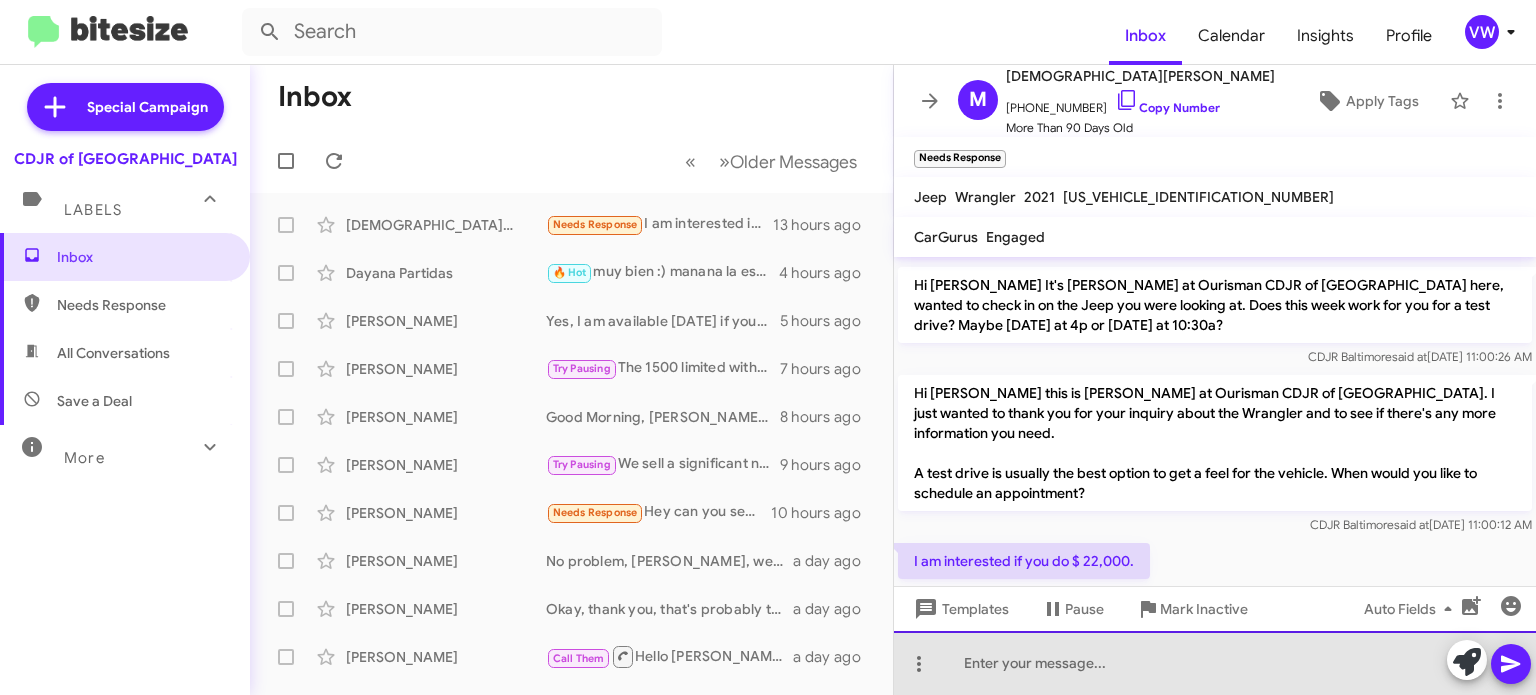 drag, startPoint x: 984, startPoint y: 679, endPoint x: 991, endPoint y: 660, distance: 20.248457 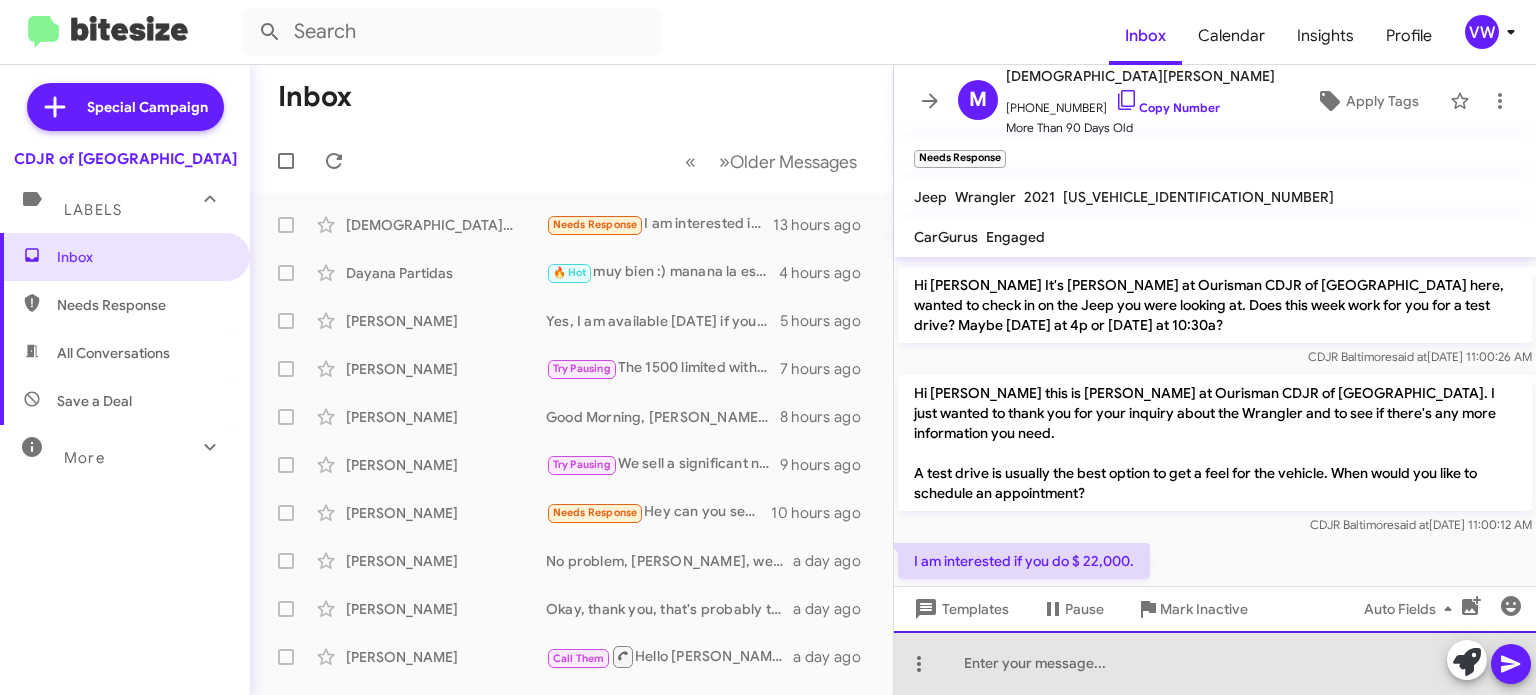 click 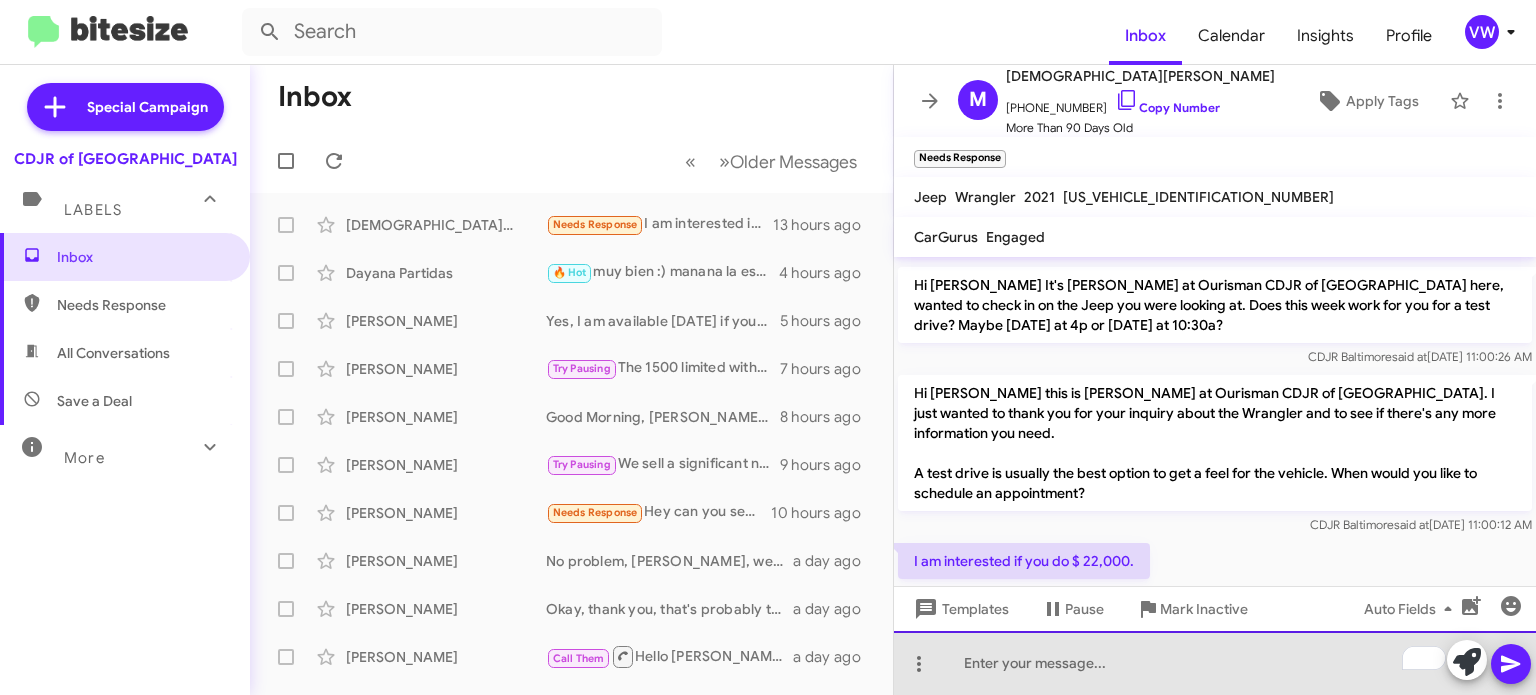 paste 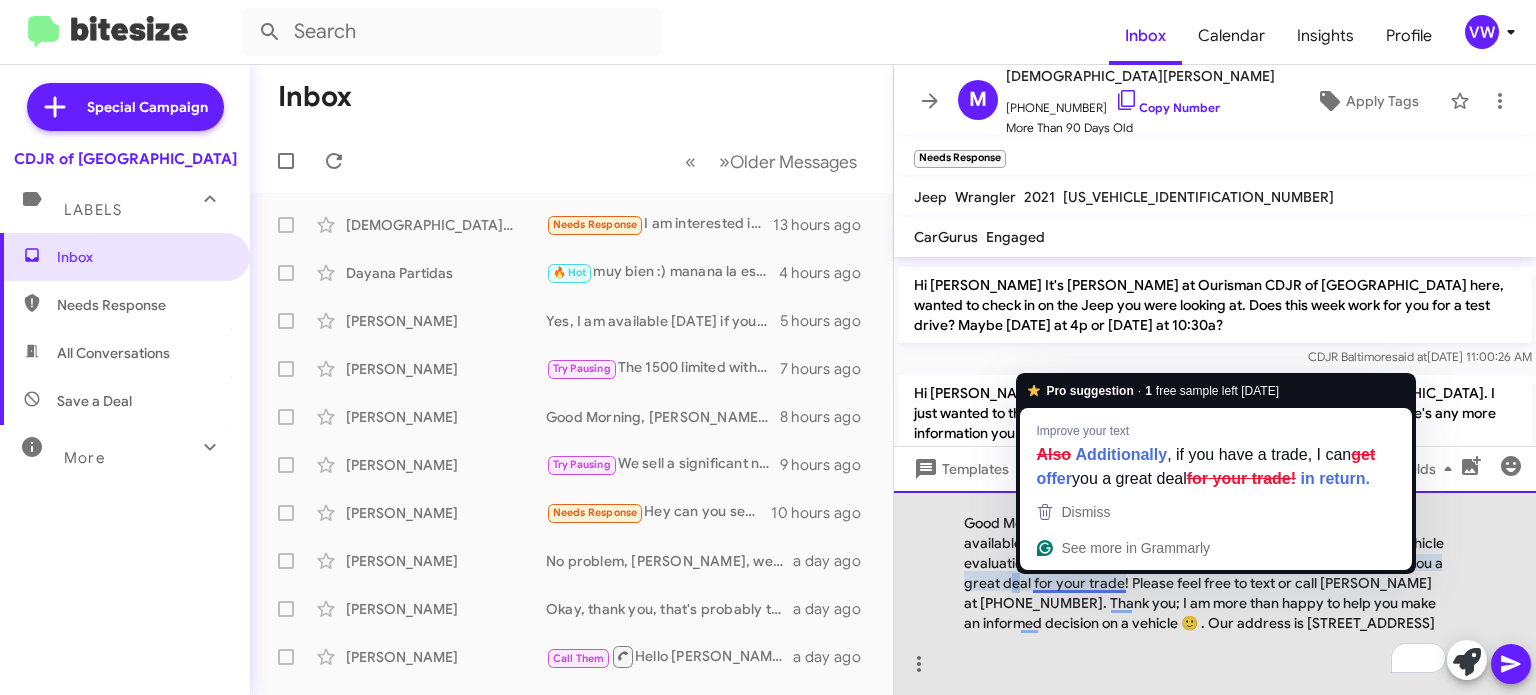 click on "Good Morning, [PERSON_NAME]! Thank you for your inquiry. Are you available to stop by either [DATE] or [DATE] for a quick test drive, a vehicle evaluation, and more information? Also, if you have a trade, I can get you a great deal for your trade! Please feel free to text or call [PERSON_NAME] at [PHONE_NUMBER]. Thank you; I am more than happy to help you make an informed decision on a vehicle 🙂 . Our address is [STREET_ADDRESS]" 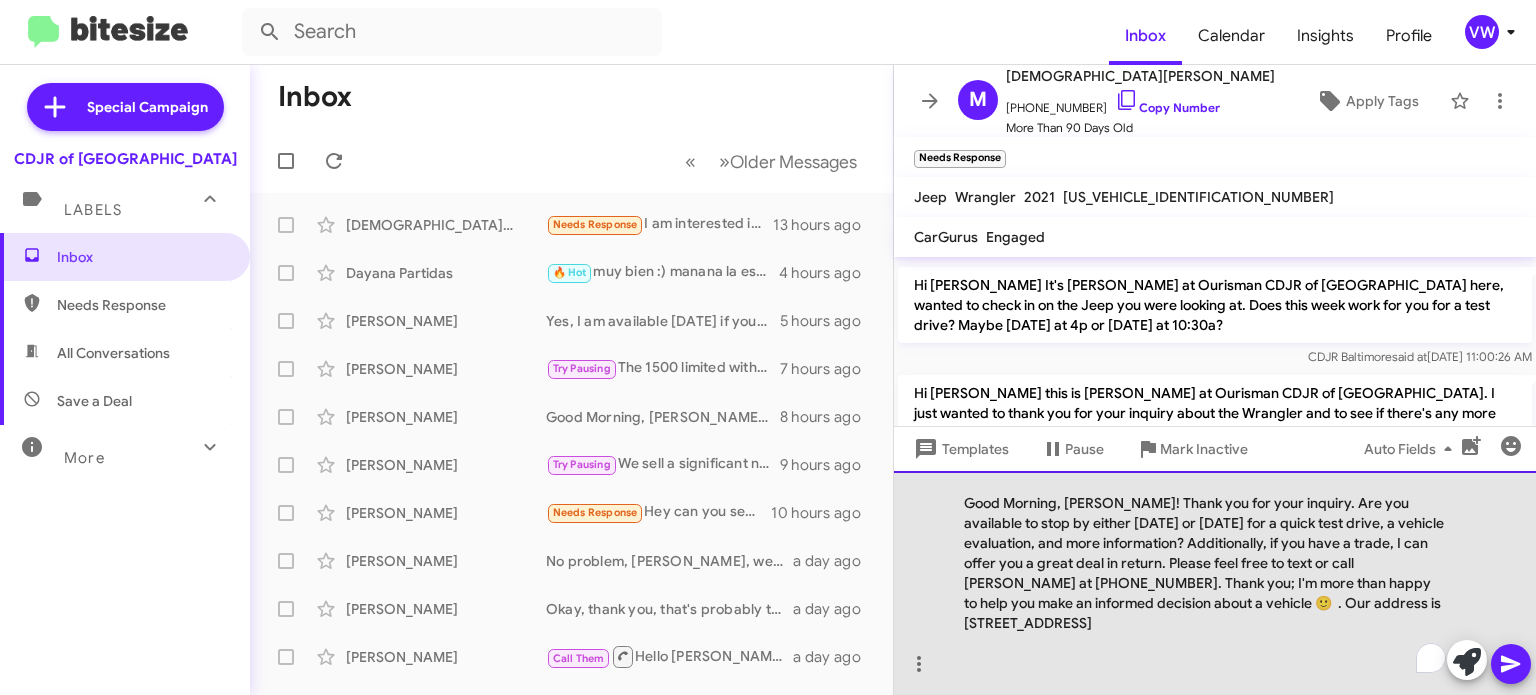 click on "Good Morning, [PERSON_NAME]! Thank you for your inquiry. Are you available to stop by either [DATE] or [DATE] for a quick test drive, a vehicle evaluation, and more information? Additionally, if you have a trade, I can offer you a great deal in return. Please feel free to text or call [PERSON_NAME] at [PHONE_NUMBER]. Thank you; I'm more than happy to help you make an informed decision about a vehicle 🙂  . Our address is [STREET_ADDRESS]" 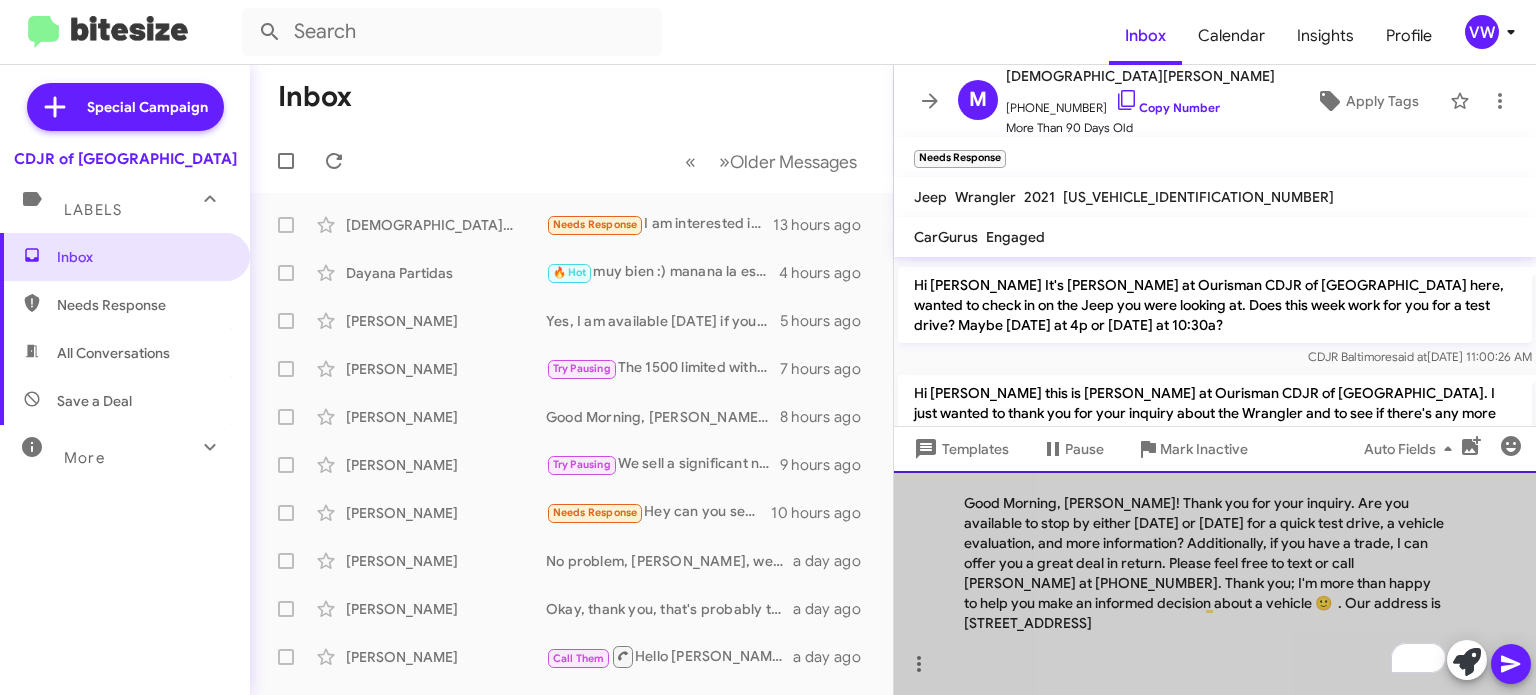 click on "Good Morning, [PERSON_NAME]! Thank you for your inquiry. Are you available to stop by either [DATE] or [DATE] for a quick test drive, a vehicle evaluation, and more information? Additionally, if you have a trade, I can offer you a great deal in return. Please feel free to text or call [PERSON_NAME] at [PHONE_NUMBER]. Thank you; I'm more than happy to help you make an informed decision about a vehicle 🙂  . Our address is [STREET_ADDRESS]" 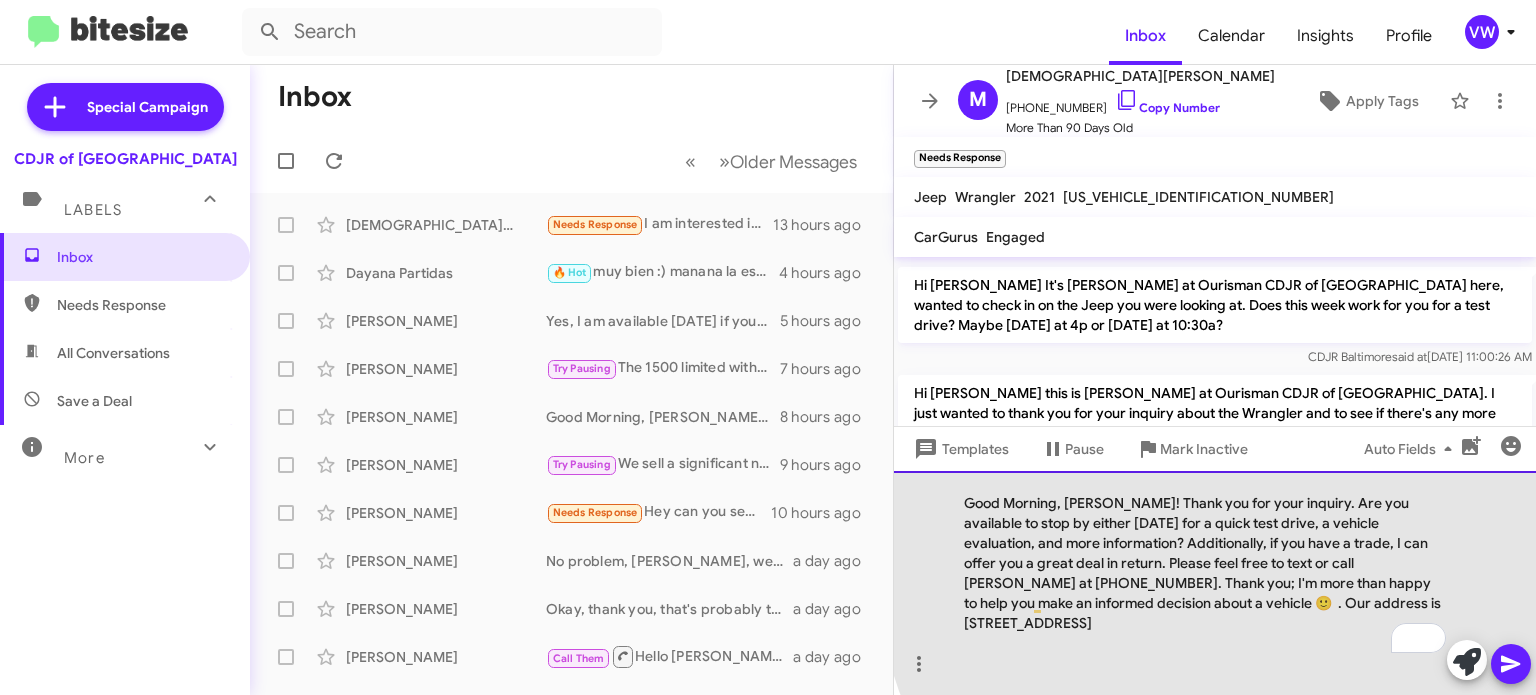 click on "Good Morning, [PERSON_NAME]! Thank you for your inquiry. Are you available to stop by either [DATE] for a quick test drive, a vehicle evaluation, and more information? Additionally, if you have a trade, I can offer you a great deal in return. Please feel free to text or call [PERSON_NAME] at [PHONE_NUMBER]. Thank you; I'm more than happy to help you make an informed decision about a vehicle 🙂  . Our address is [STREET_ADDRESS]" 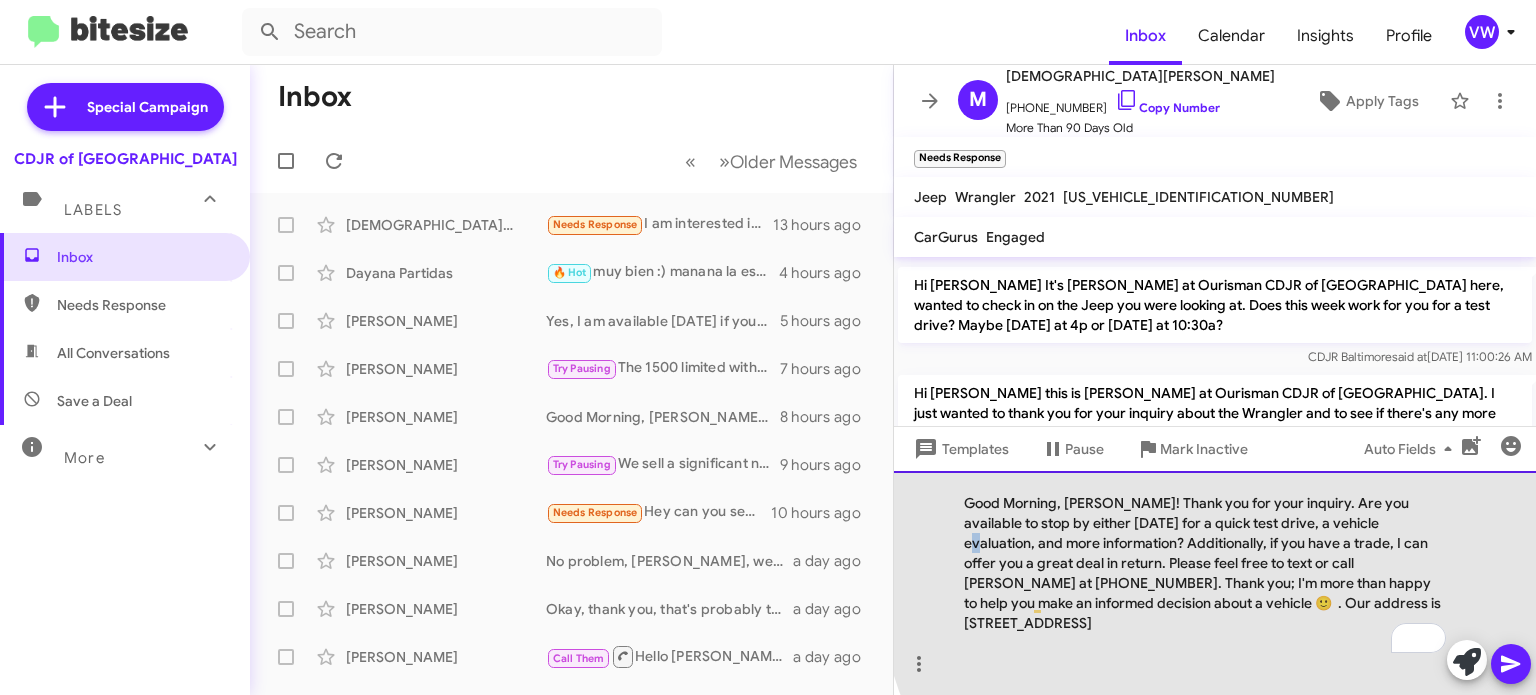 click on "Good Morning, [PERSON_NAME]! Thank you for your inquiry. Are you available to stop by either [DATE] for a quick test drive, a vehicle evaluation, and more information? Additionally, if you have a trade, I can offer you a great deal in return. Please feel free to text or call [PERSON_NAME] at [PHONE_NUMBER]. Thank you; I'm more than happy to help you make an informed decision about a vehicle 🙂  . Our address is [STREET_ADDRESS]" 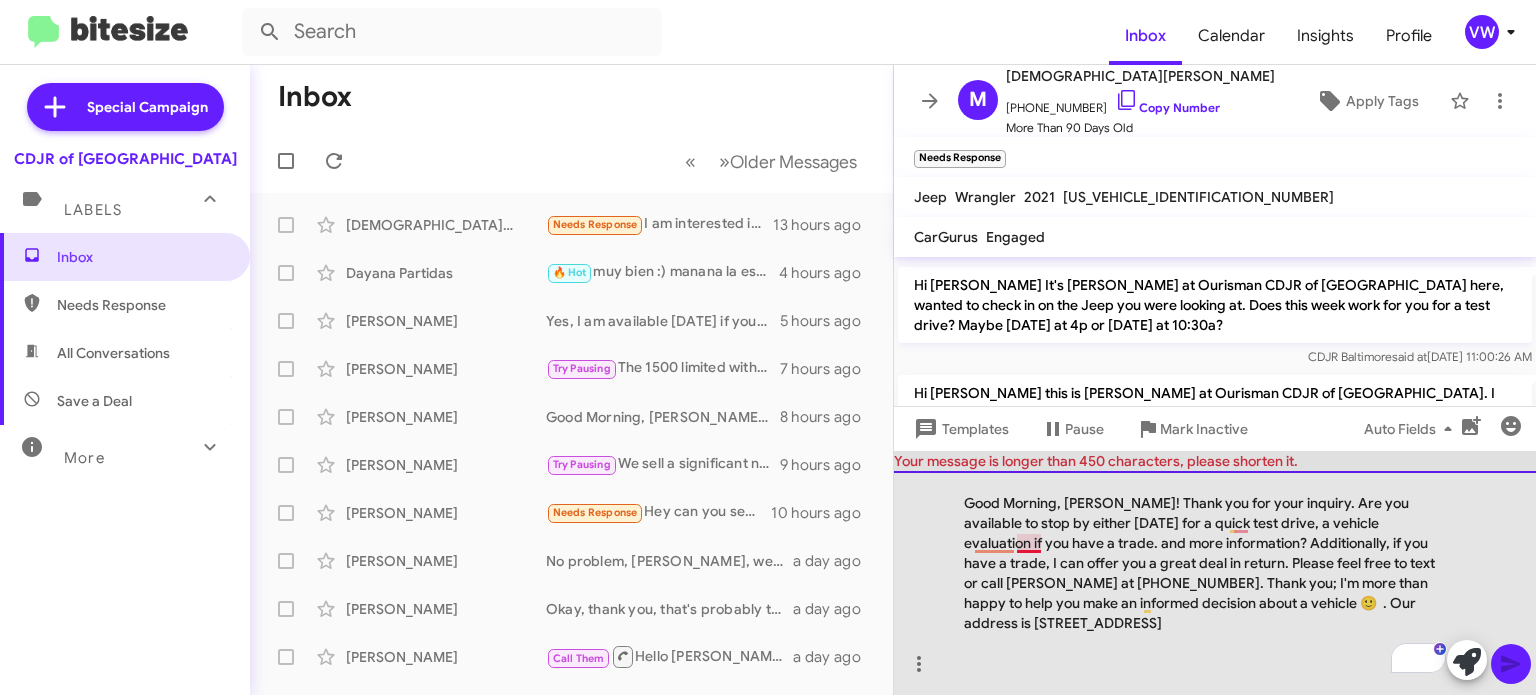 drag, startPoint x: 1043, startPoint y: 546, endPoint x: 1122, endPoint y: 527, distance: 81.25269 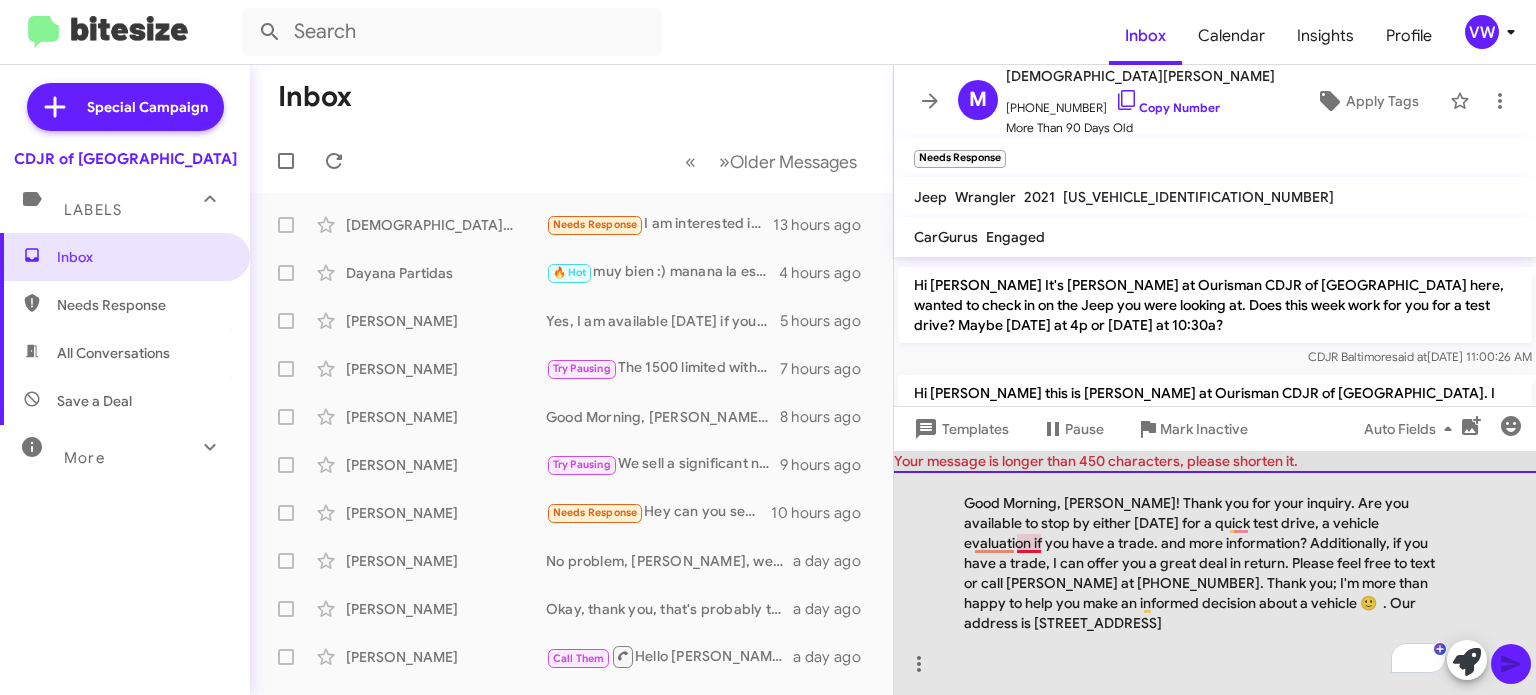 click on "Good Morning, [PERSON_NAME]! Thank you for your inquiry. Are you available to stop by either [DATE] for a quick test drive, a vehicle evaluation if you have a trade. and more information? Additionally, if you have a trade, I can offer you a great deal in return. Please feel free to text or call [PERSON_NAME] at [PHONE_NUMBER]. Thank you; I'm more than happy to help you make an informed decision about a vehicle 🙂  . Our address is [STREET_ADDRESS]" 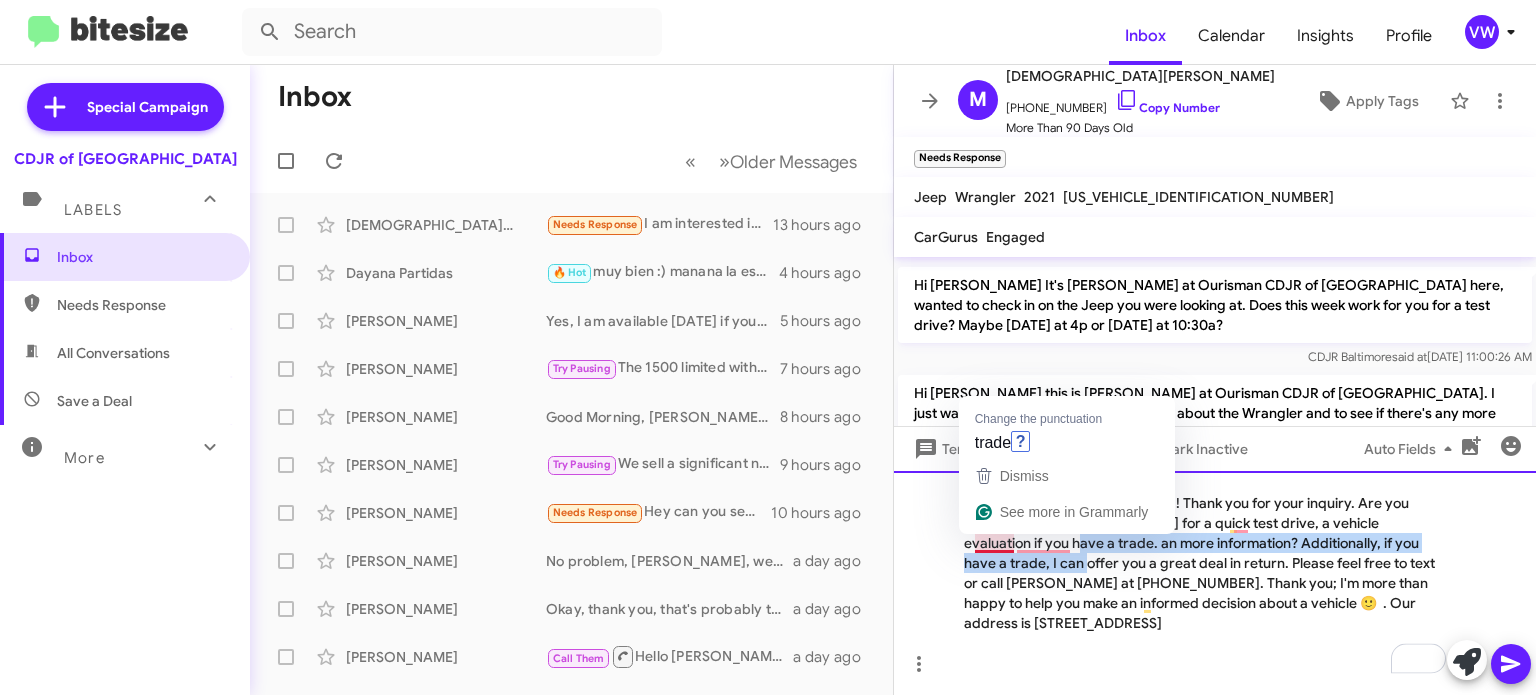 click on "Good Morning, [PERSON_NAME]! Thank you for your inquiry. Are you available to stop by either [DATE] for a quick test drive, a vehicle evaluation if you have a trade. an more information? Additionally, if you have a trade, I can offer you a great deal in return. Please feel free to text or call [PERSON_NAME] at [PHONE_NUMBER]. Thank you; I'm more than happy to help you make an informed decision about a vehicle 🙂  . Our address is [STREET_ADDRESS]" 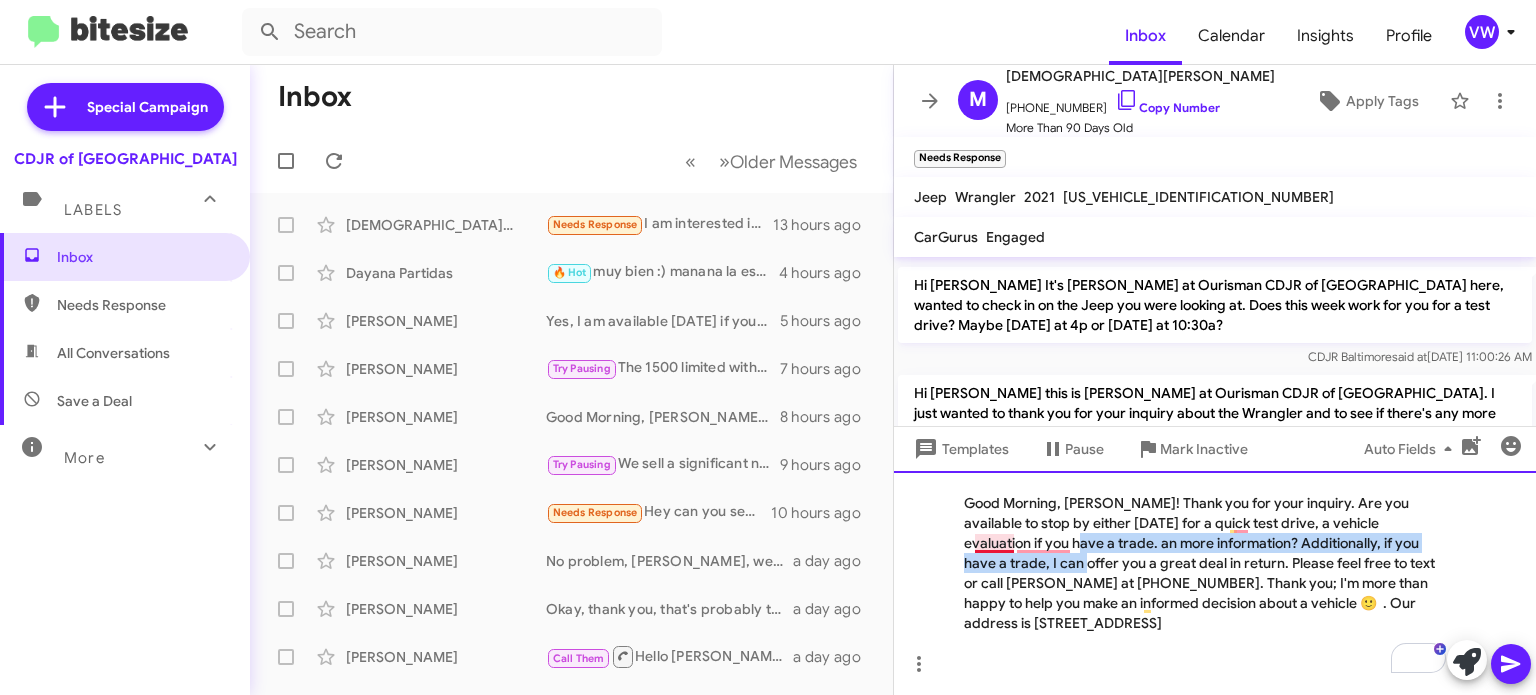 click on "Good Morning, [PERSON_NAME]! Thank you for your inquiry. Are you available to stop by either [DATE] for a quick test drive, a vehicle evaluation if you have a trade. an more information? Additionally, if you have a trade, I can offer you a great deal in return. Please feel free to text or call [PERSON_NAME] at [PHONE_NUMBER]. Thank you; I'm more than happy to help you make an informed decision about a vehicle 🙂  . Our address is [STREET_ADDRESS]" 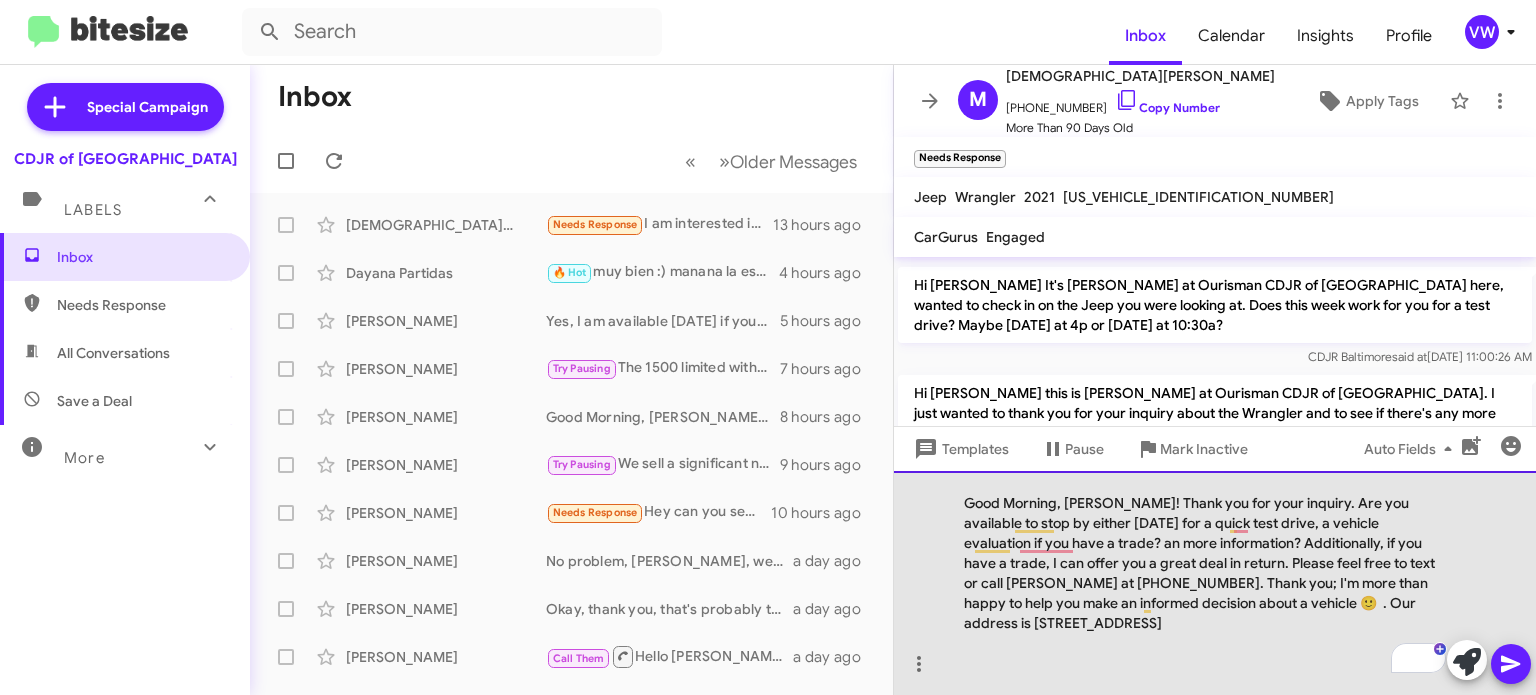 click on "Good Morning, [PERSON_NAME]! Thank you for your inquiry. Are you available to stop by either [DATE] for a quick test drive, a vehicle evaluation if you have a trade? an more information? Additionally, if you have a trade, I can offer you a great deal in return. Please feel free to text or call [PERSON_NAME] at [PHONE_NUMBER]. Thank you; I'm more than happy to help you make an informed decision about a vehicle 🙂  . Our address is [STREET_ADDRESS]" 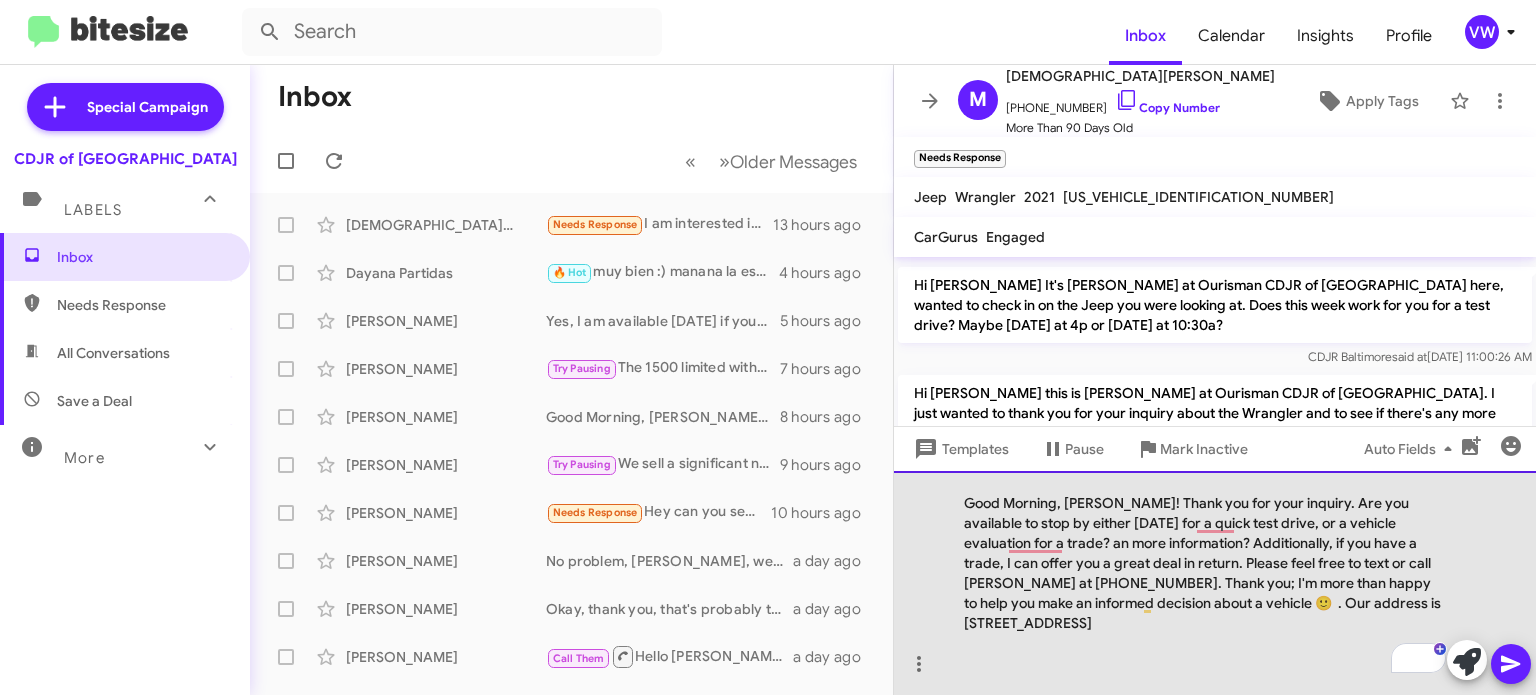click on "Good Morning, [PERSON_NAME]! Thank you for your inquiry. Are you available to stop by either [DATE] for a quick test drive, or a vehicle evaluation for a trade? an more information? Additionally, if you have a trade, I can offer you a great deal in return. Please feel free to text or call [PERSON_NAME] at [PHONE_NUMBER]. Thank you; I'm more than happy to help you make an informed decision about a vehicle 🙂  . Our address is [STREET_ADDRESS]" 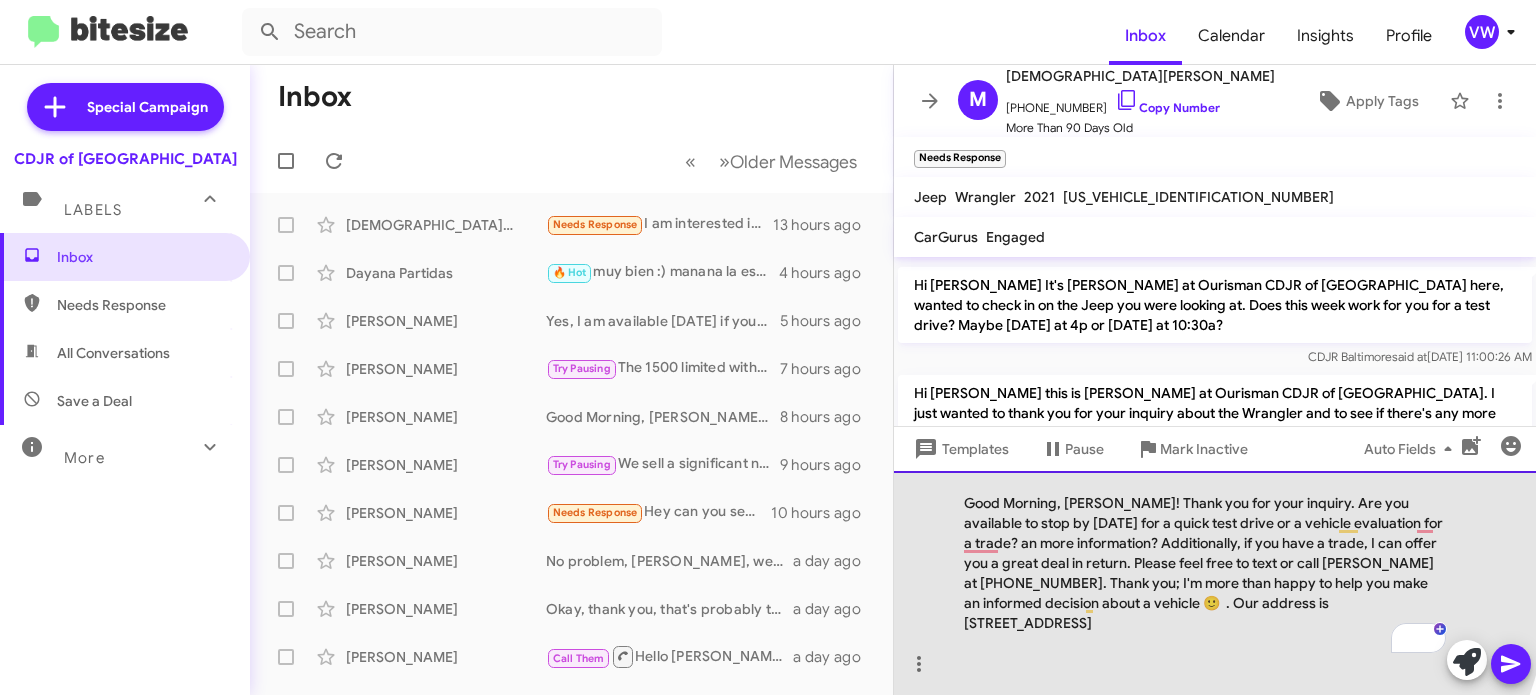 click on "Good Morning, [PERSON_NAME]! Thank you for your inquiry. Are you available to stop by [DATE] for a quick test drive or a vehicle evaluation for a trade? an more information? Additionally, if you have a trade, I can offer you a great deal in return. Please feel free to text or call [PERSON_NAME] at [PHONE_NUMBER]. Thank you; I'm more than happy to help you make an informed decision about a vehicle 🙂  . Our address is [STREET_ADDRESS]" 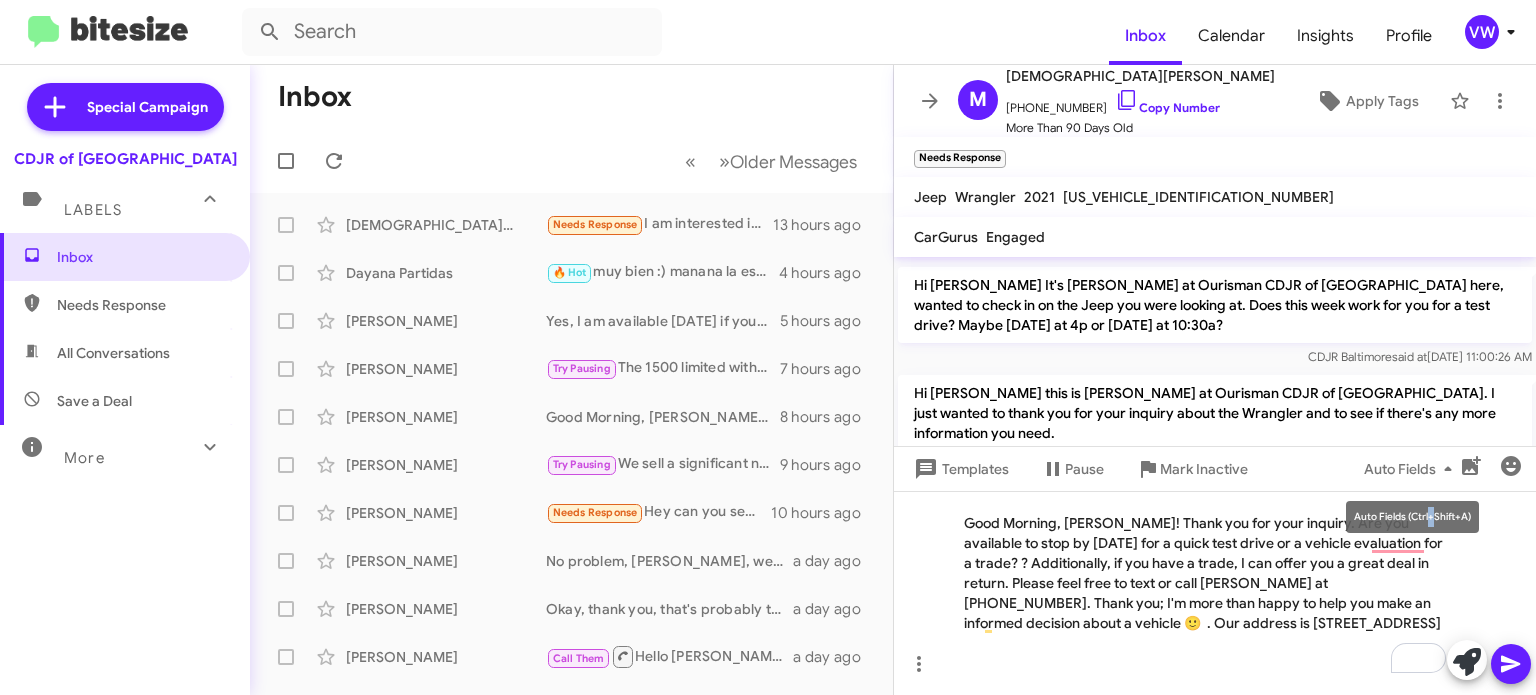 click on "Auto Fields (Ctrl+Shift+A)" at bounding box center (1412, 517) 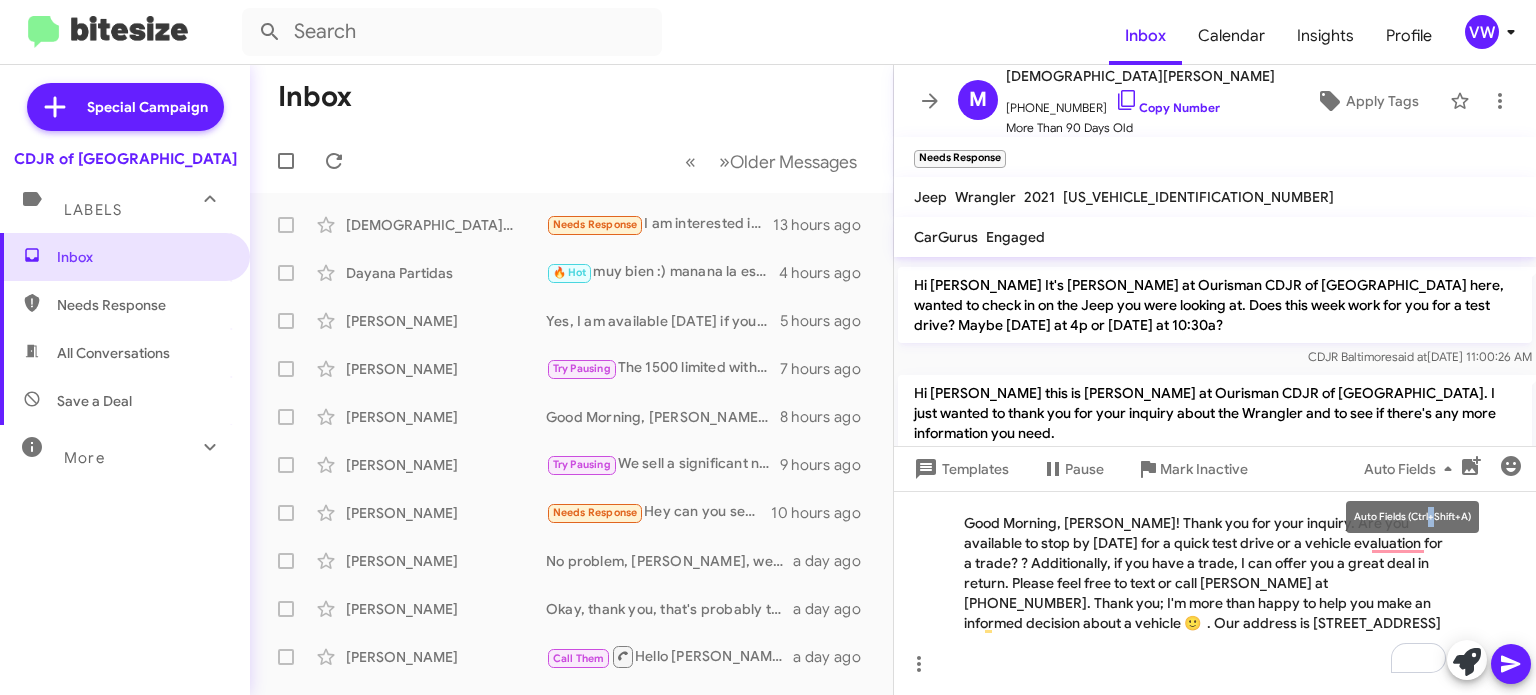 click on "Auto Fields (Ctrl+Shift+A)" at bounding box center (1412, 517) 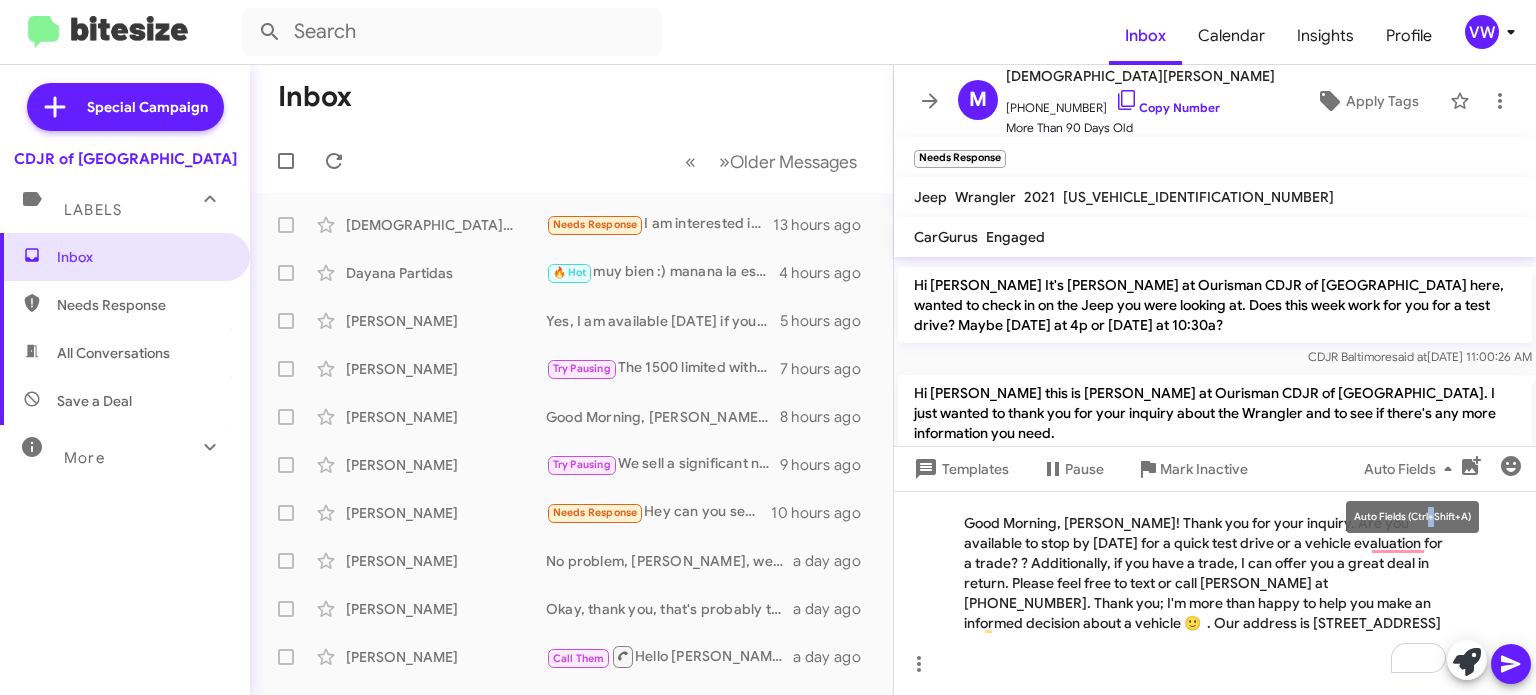 click on "Auto Fields (Ctrl+Shift+A)" at bounding box center (1412, 517) 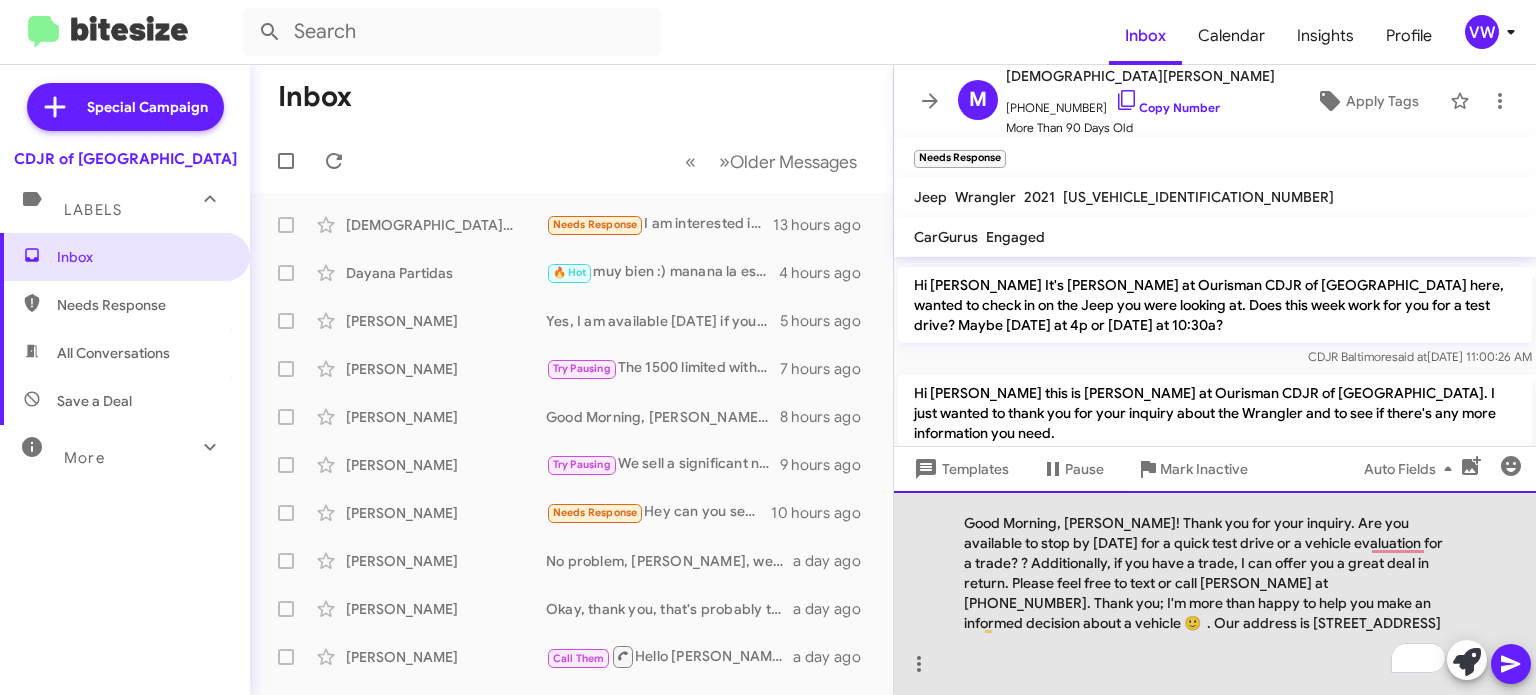 click on "Good Morning, [PERSON_NAME]! Thank you for your inquiry. Are you available to stop by [DATE] for a quick test drive or a vehicle evaluation for a trade? ? Additionally, if you have a trade, I can offer you a great deal in return. Please feel free to text or call [PERSON_NAME] at [PHONE_NUMBER]. Thank you; I'm more than happy to help you make an informed decision about a vehicle 🙂  . Our address is [STREET_ADDRESS]" 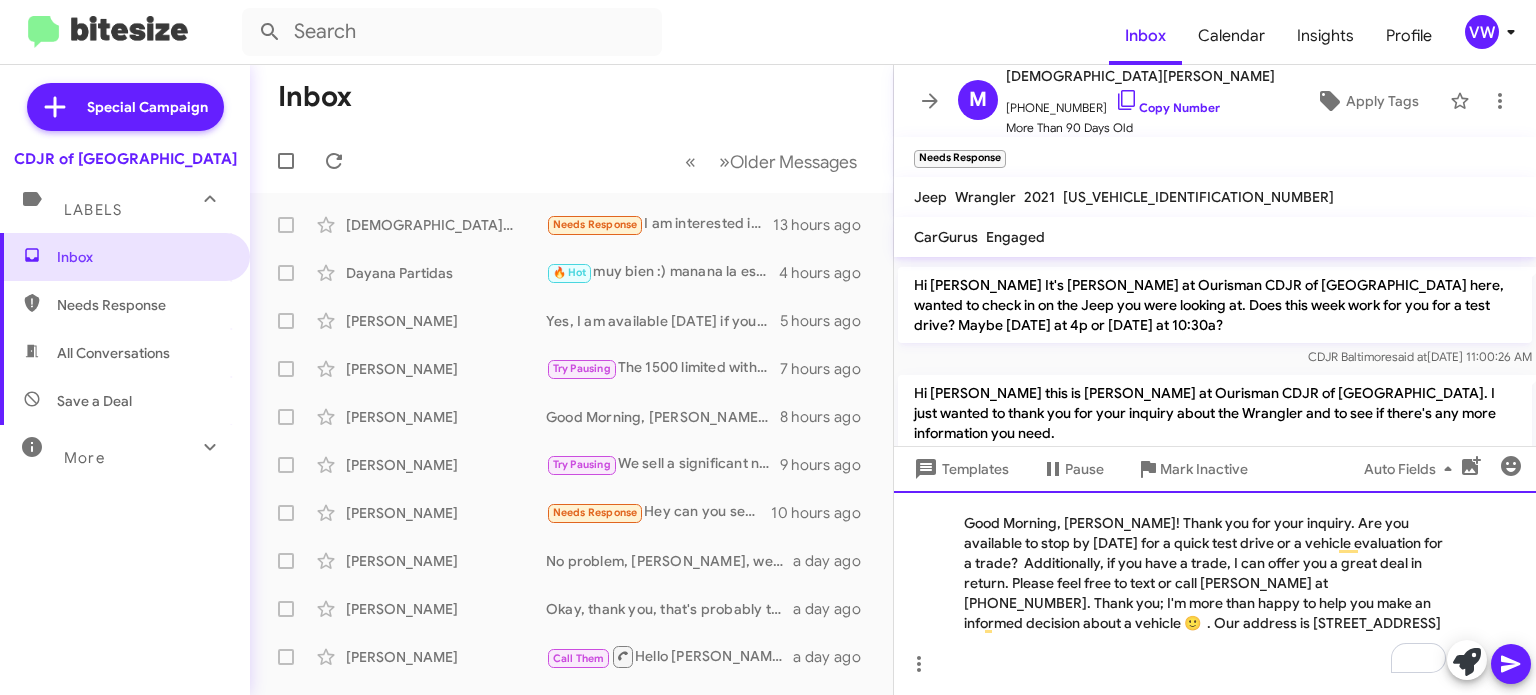 click on "Good Morning, [PERSON_NAME]! Thank you for your inquiry. Are you available to stop by [DATE] for a quick test drive or a vehicle evaluation for a trade?  Additionally, if you have a trade, I can offer you a great deal in return. Please feel free to text or call [PERSON_NAME] at [PHONE_NUMBER]. Thank you; I'm more than happy to help you make an informed decision about a vehicle 🙂  . Our address is [STREET_ADDRESS]" 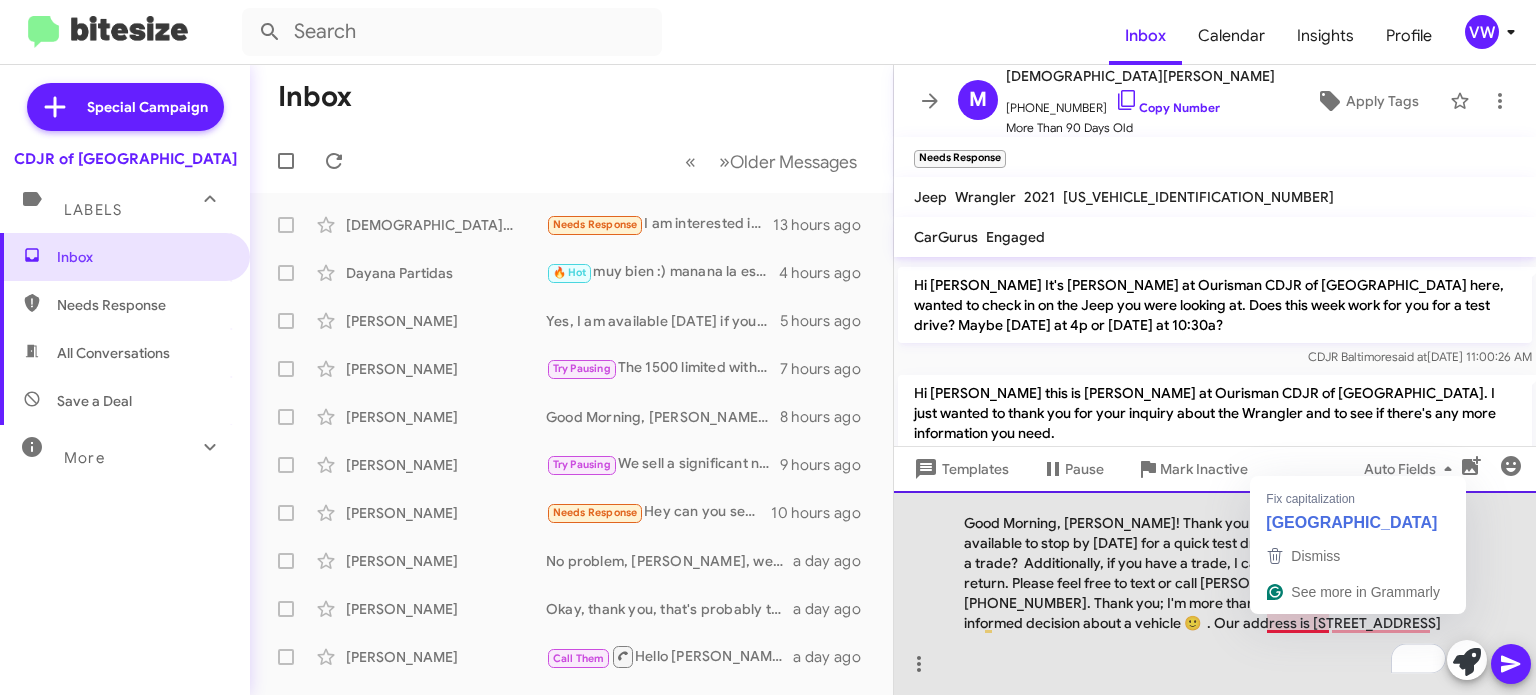 click on "Good Morning, [PERSON_NAME]! Thank you for your inquiry. Are you available to stop by [DATE] for a quick test drive or a vehicle evaluation for a trade?  Additionally, if you have a trade, I can offer you a great deal in return. Please feel free to text or call [PERSON_NAME] at [PHONE_NUMBER]. Thank you; I'm more than happy to help you make an informed decision about a vehicle 🙂  . Our address is [STREET_ADDRESS]" 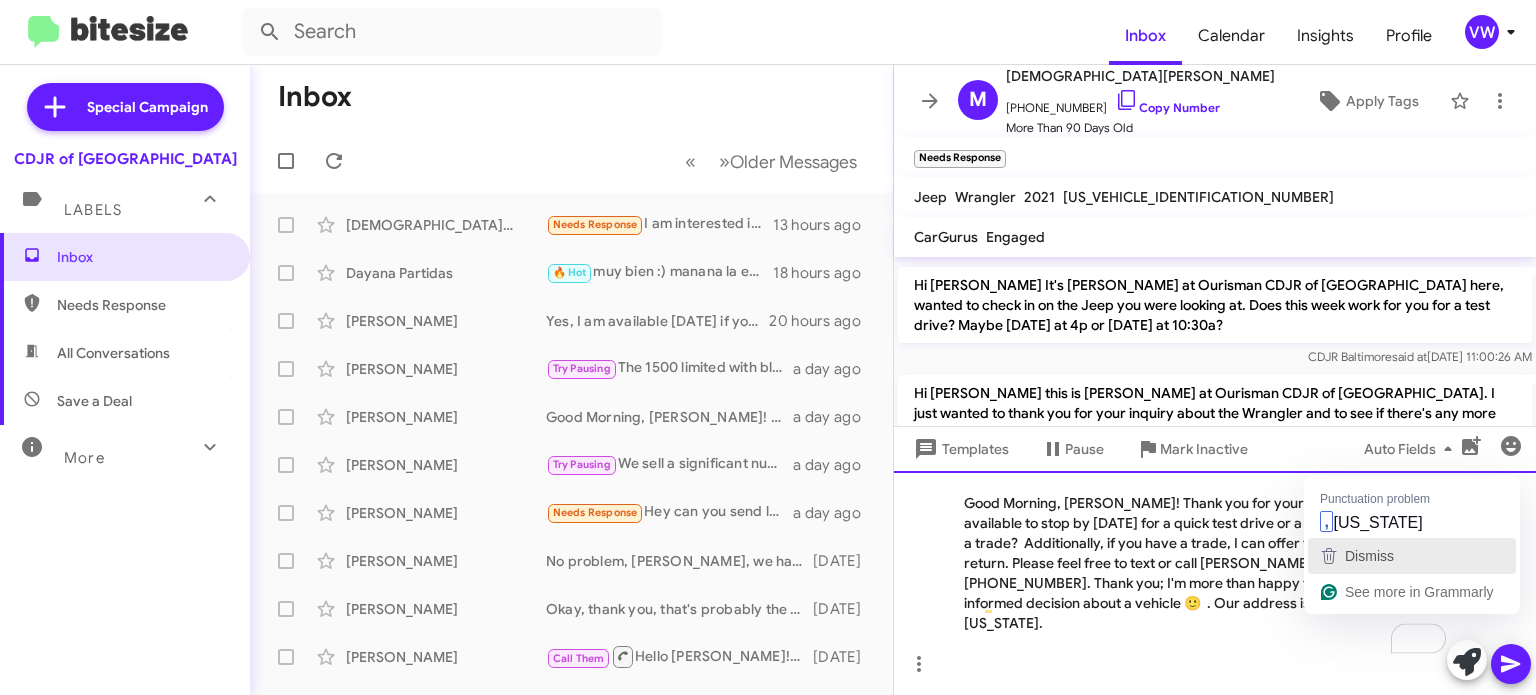 click on "Dismiss" at bounding box center (1367, 556) 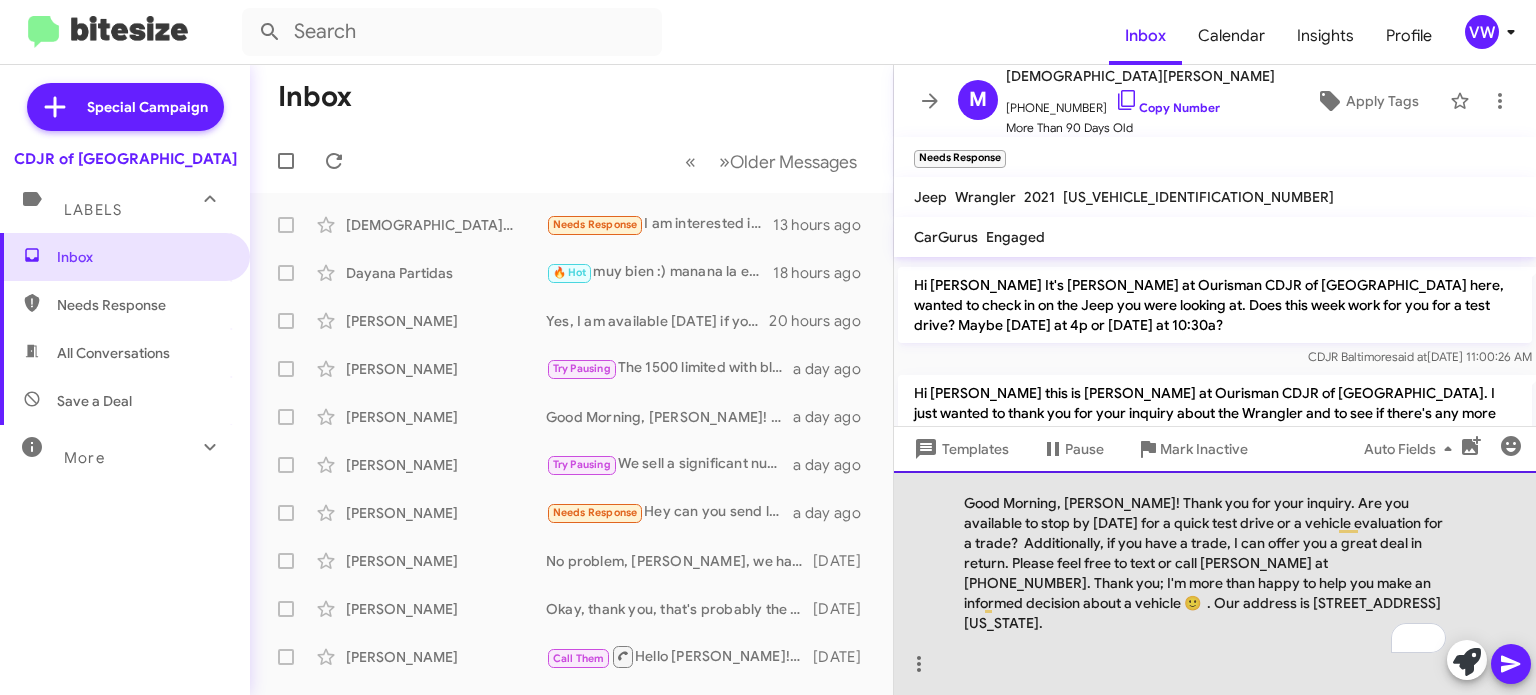 click on "Good Morning, [PERSON_NAME]! Thank you for your inquiry. Are you available to stop by [DATE] for a quick test drive or a vehicle evaluation for a trade?  Additionally, if you have a trade, I can offer you a great deal in return. Please feel free to text or call [PERSON_NAME] at [PHONE_NUMBER]. Thank you; I'm more than happy to help you make an informed decision about a vehicle 🙂  . Our address is [STREET_ADDRESS][US_STATE]." 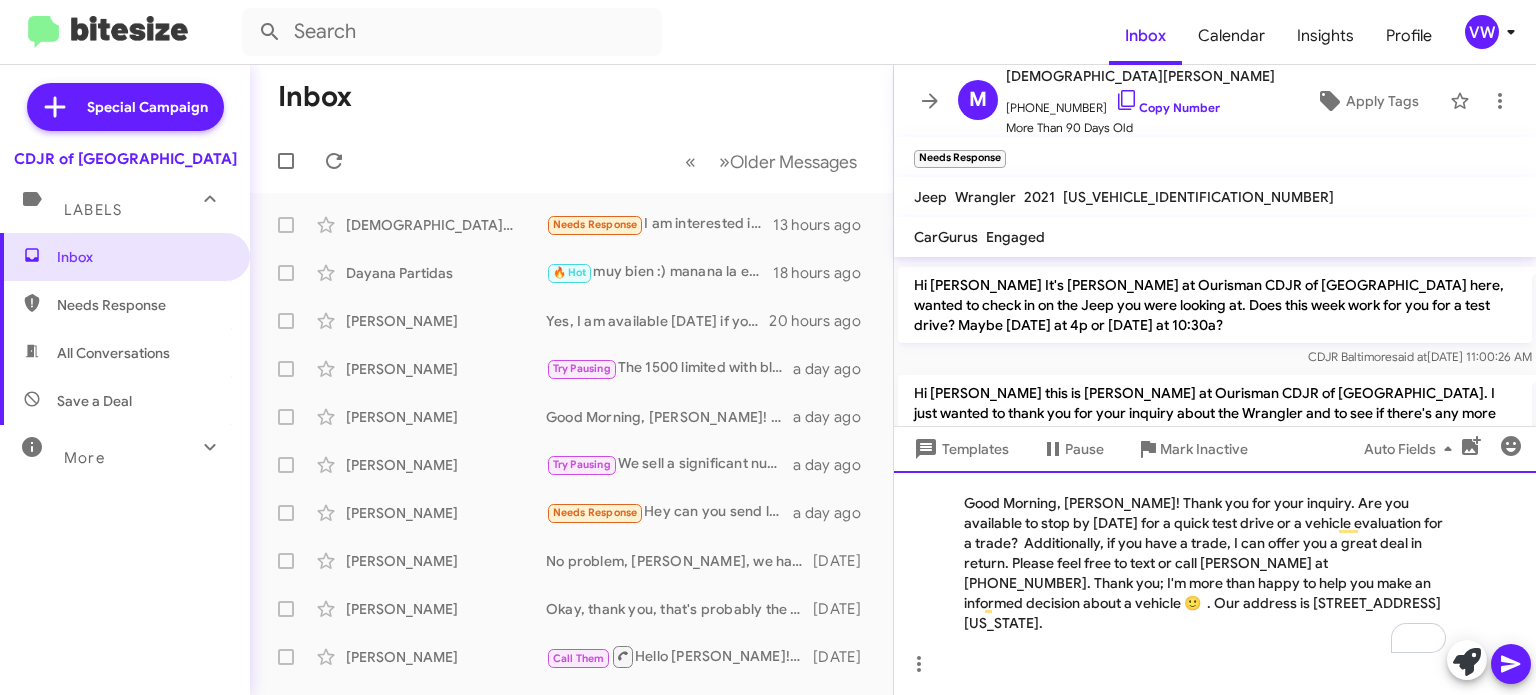 click on "Good Morning, [PERSON_NAME]! Thank you for your inquiry. Are you available to stop by [DATE] for a quick test drive or a vehicle evaluation for a trade?  Additionally, if you have a trade, I can offer you a great deal in return. Please feel free to text or call [PERSON_NAME] at [PHONE_NUMBER]. Thank you; I'm more than happy to help you make an informed decision about a vehicle 🙂  . Our address is [STREET_ADDRESS][US_STATE]." 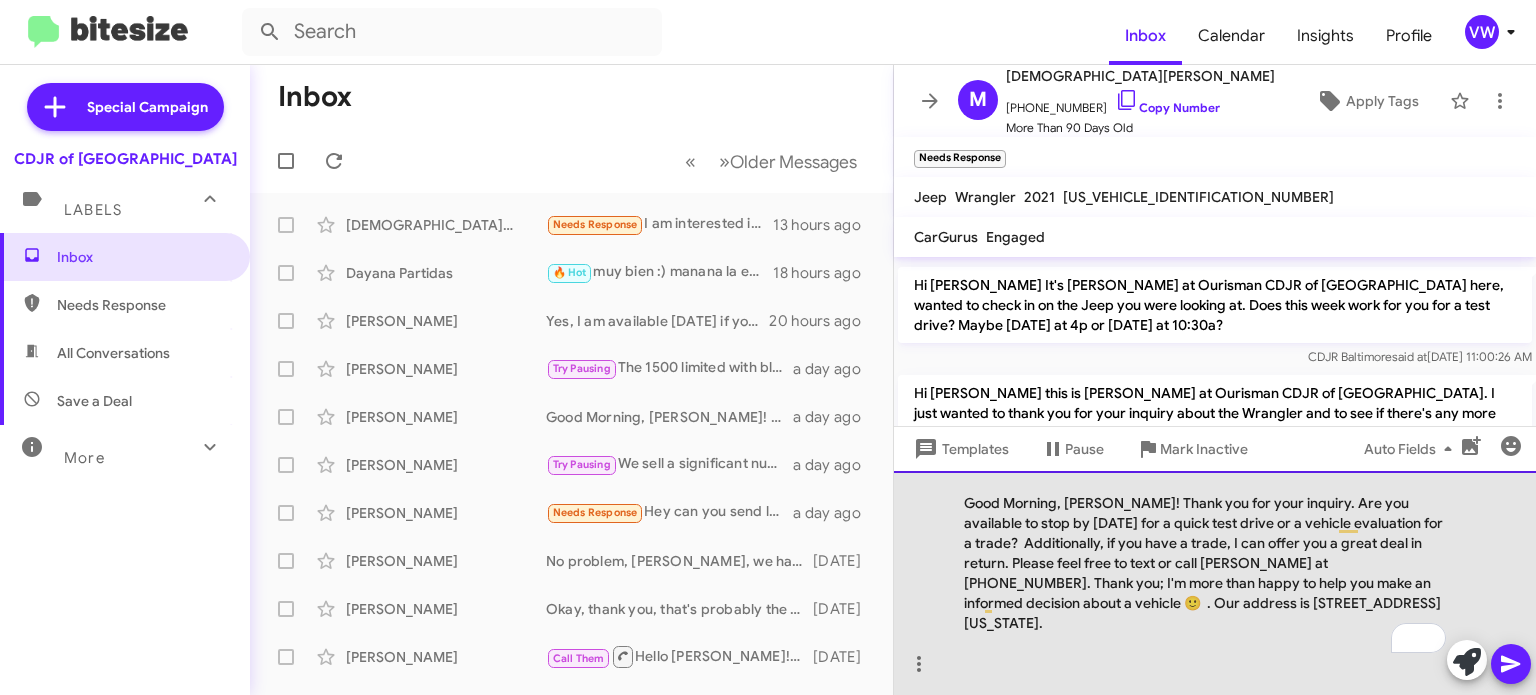 click on "Good Morning, [PERSON_NAME]! Thank you for your inquiry. Are you available to stop by [DATE] for a quick test drive or a vehicle evaluation for a trade?  Additionally, if you have a trade, I can offer you a great deal in return. Please feel free to text or call [PERSON_NAME] at [PHONE_NUMBER]. Thank you; I'm more than happy to help you make an informed decision about a vehicle 🙂  . Our address is [STREET_ADDRESS][US_STATE]." 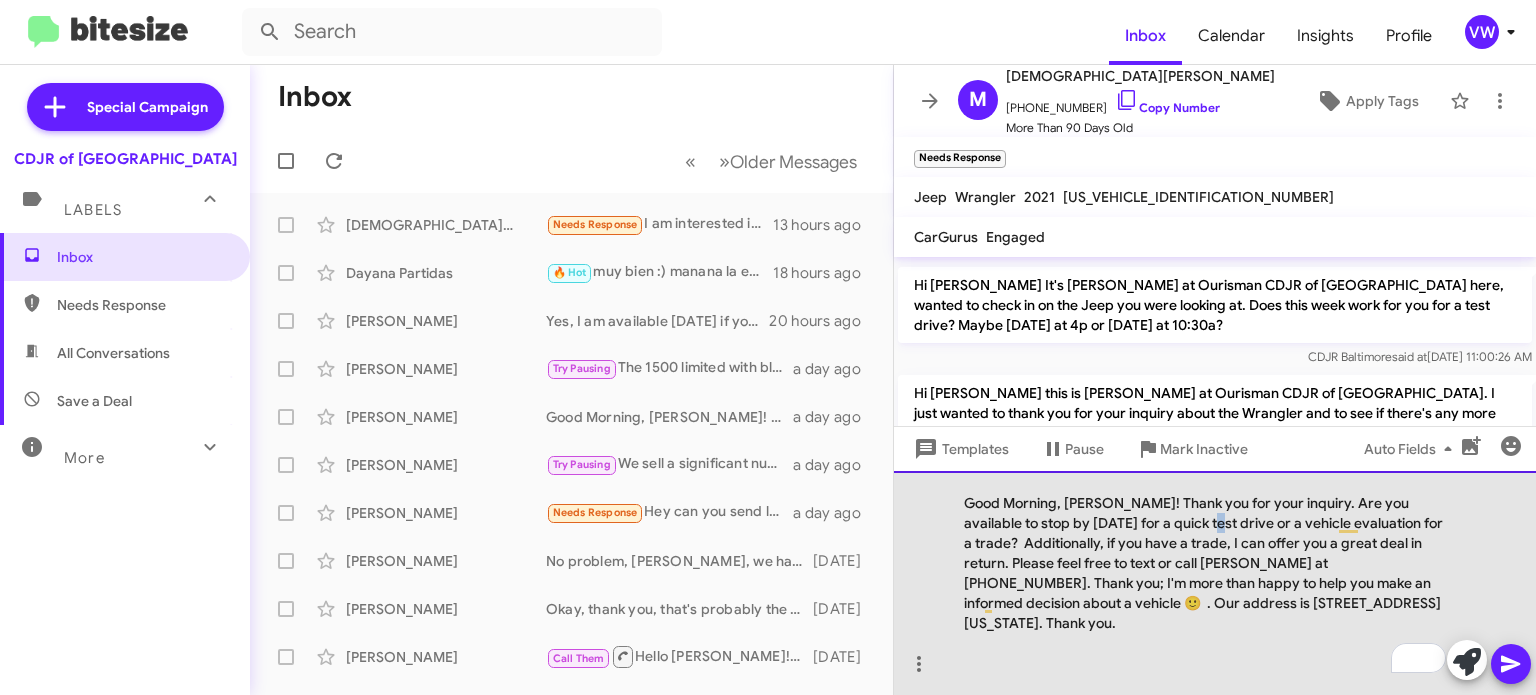 click on "Good Morning, [PERSON_NAME]! Thank you for your inquiry. Are you available to stop by [DATE] for a quick test drive or a vehicle evaluation for a trade?  Additionally, if you have a trade, I can offer you a great deal in return. Please feel free to text or call [PERSON_NAME] at [PHONE_NUMBER]. Thank you; I'm more than happy to help you make an informed decision about a vehicle 🙂  . Our address is [STREET_ADDRESS][US_STATE]. Thank you." 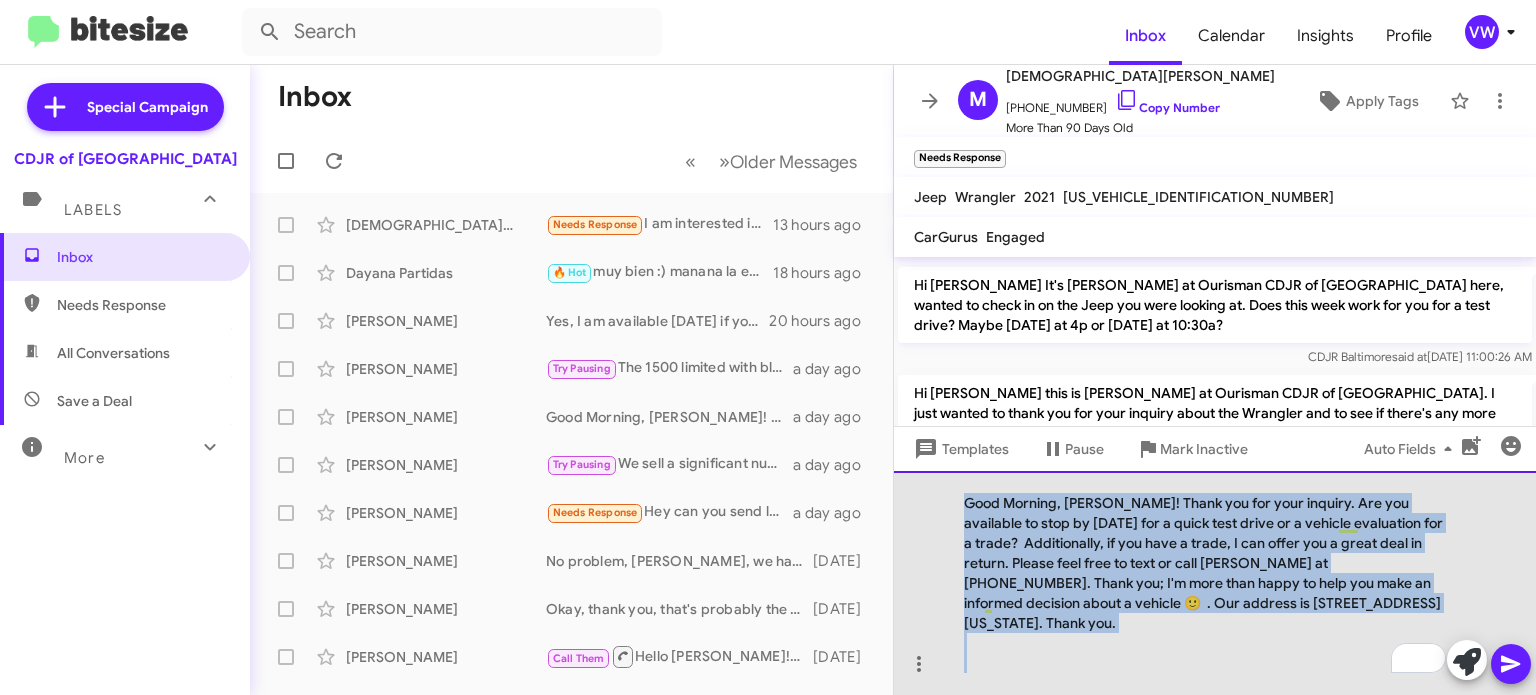 drag, startPoint x: 962, startPoint y: 512, endPoint x: 1382, endPoint y: 662, distance: 445.98206 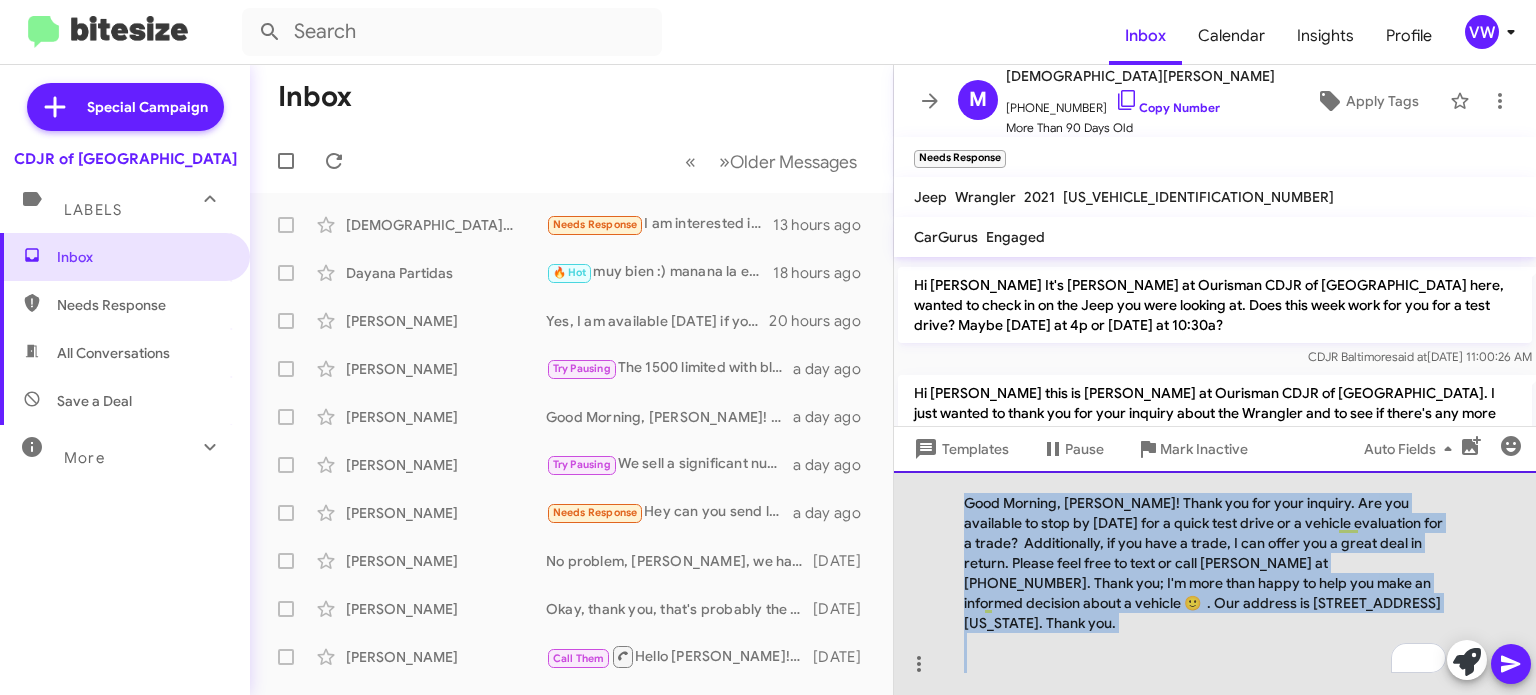 click on "Good Morning, [PERSON_NAME]! Thank you for your inquiry. Are you available to stop by [DATE] for a quick test drive or a vehicle evaluation for a trade?  Additionally, if you have a trade, I can offer you a great deal in return. Please feel free to text or call [PERSON_NAME] at [PHONE_NUMBER]. Thank you; I'm more than happy to help you make an informed decision about a vehicle 🙂  . Our address is [STREET_ADDRESS][US_STATE]. Thank you." 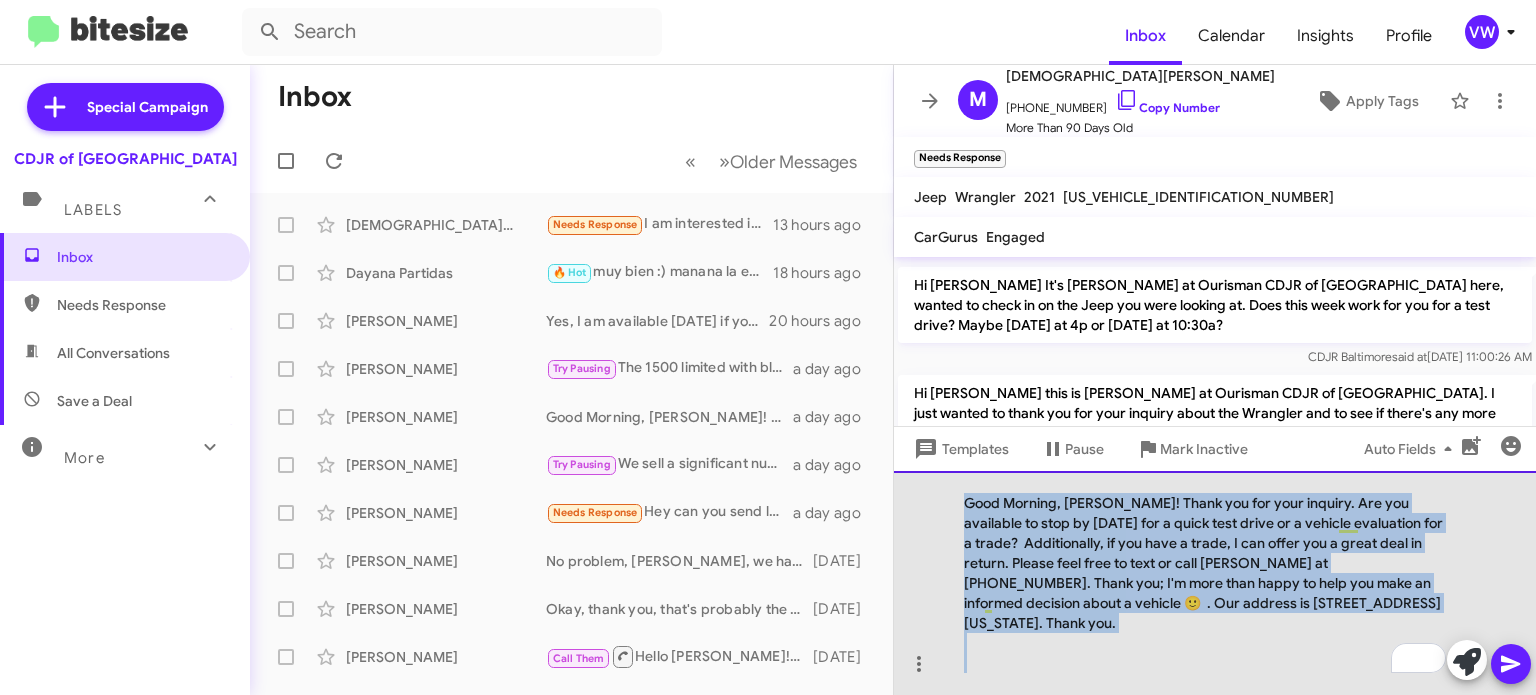 copy on "Good Morning, [PERSON_NAME]! Thank you for your inquiry. Are you available to stop by [DATE] for a quick test drive or a vehicle evaluation for a trade?  Additionally, if you have a trade, I can offer you a great deal in return. Please feel free to text or call [PERSON_NAME] at [PHONE_NUMBER]. Thank you; I'm more than happy to help you make an informed decision about a vehicle 🙂  . Our address is [STREET_ADDRESS][US_STATE]. Thank you." 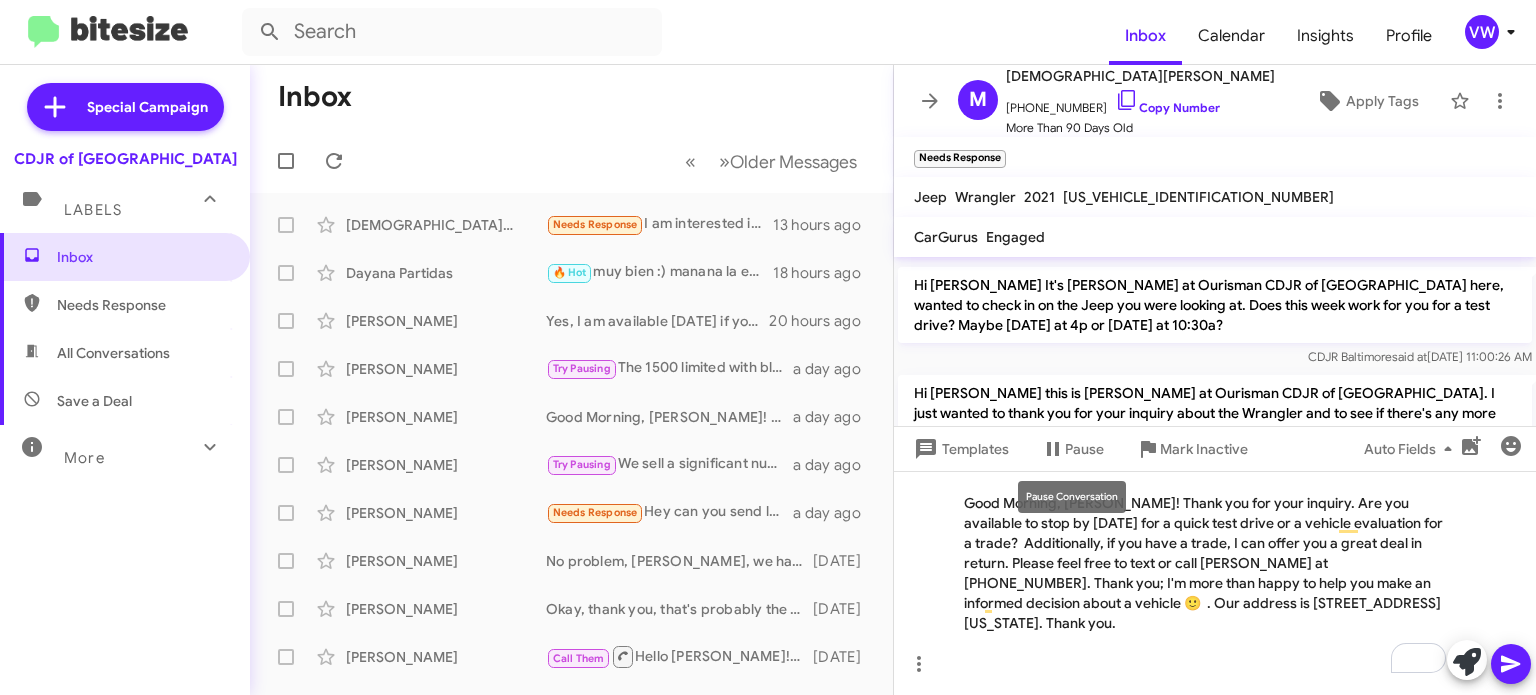 click on "Pause Conversation" at bounding box center (1072, 497) 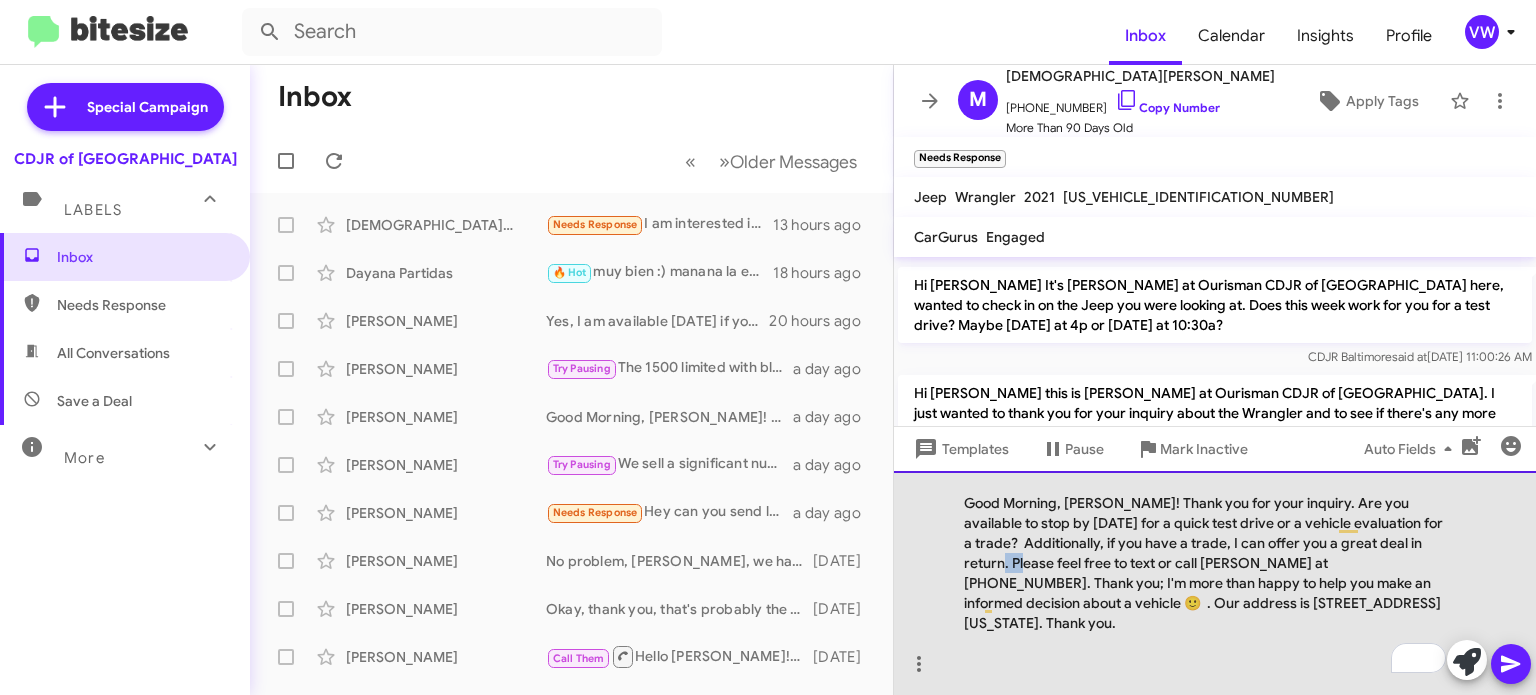 drag, startPoint x: 1029, startPoint y: 553, endPoint x: 941, endPoint y: 549, distance: 88.09086 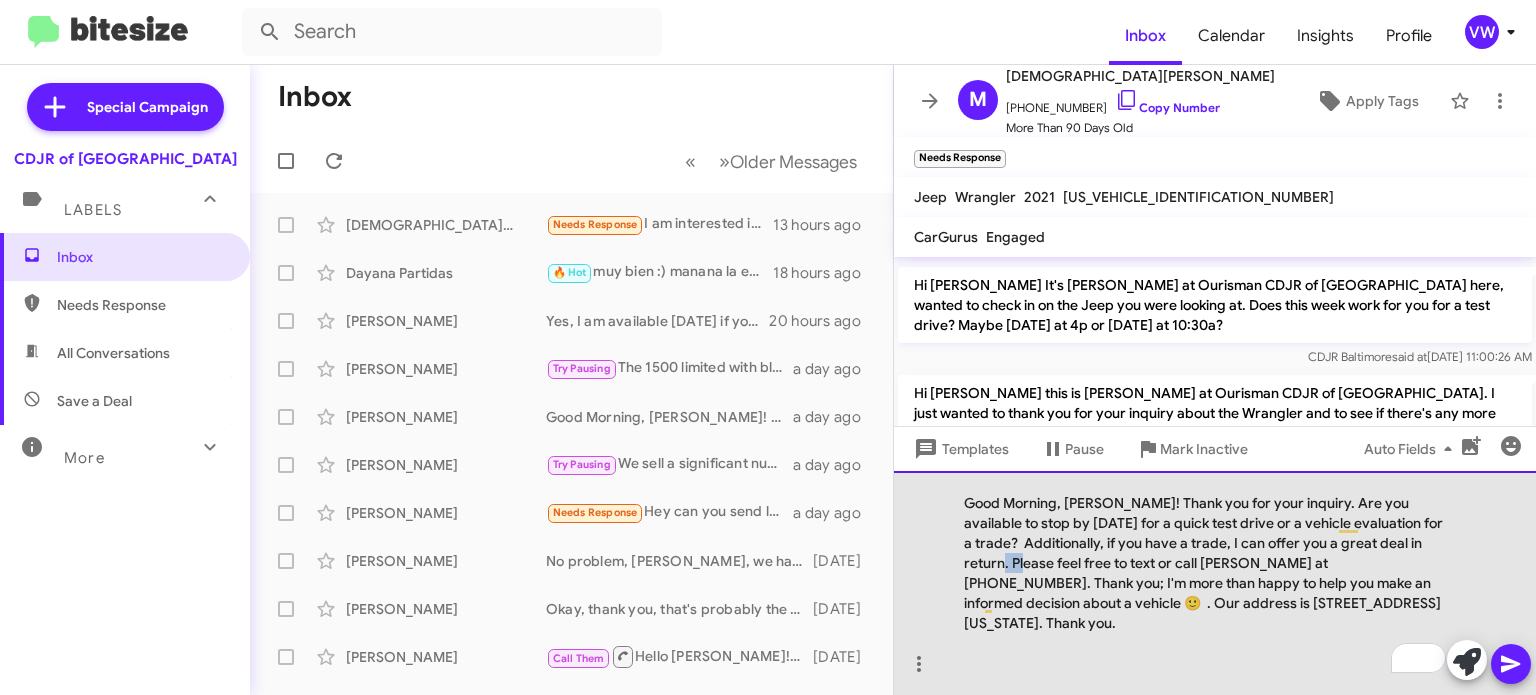 click on "Good Morning, [PERSON_NAME]! Thank you for your inquiry. Are you available to stop by [DATE] for a quick test drive or a vehicle evaluation for a trade?  Additionally, if you have a trade, I can offer you a great deal in return. Please feel free to text or call [PERSON_NAME] at [PHONE_NUMBER]. Thank you; I'm more than happy to help you make an informed decision about a vehicle 🙂  . Our address is [STREET_ADDRESS][US_STATE]. Thank you." 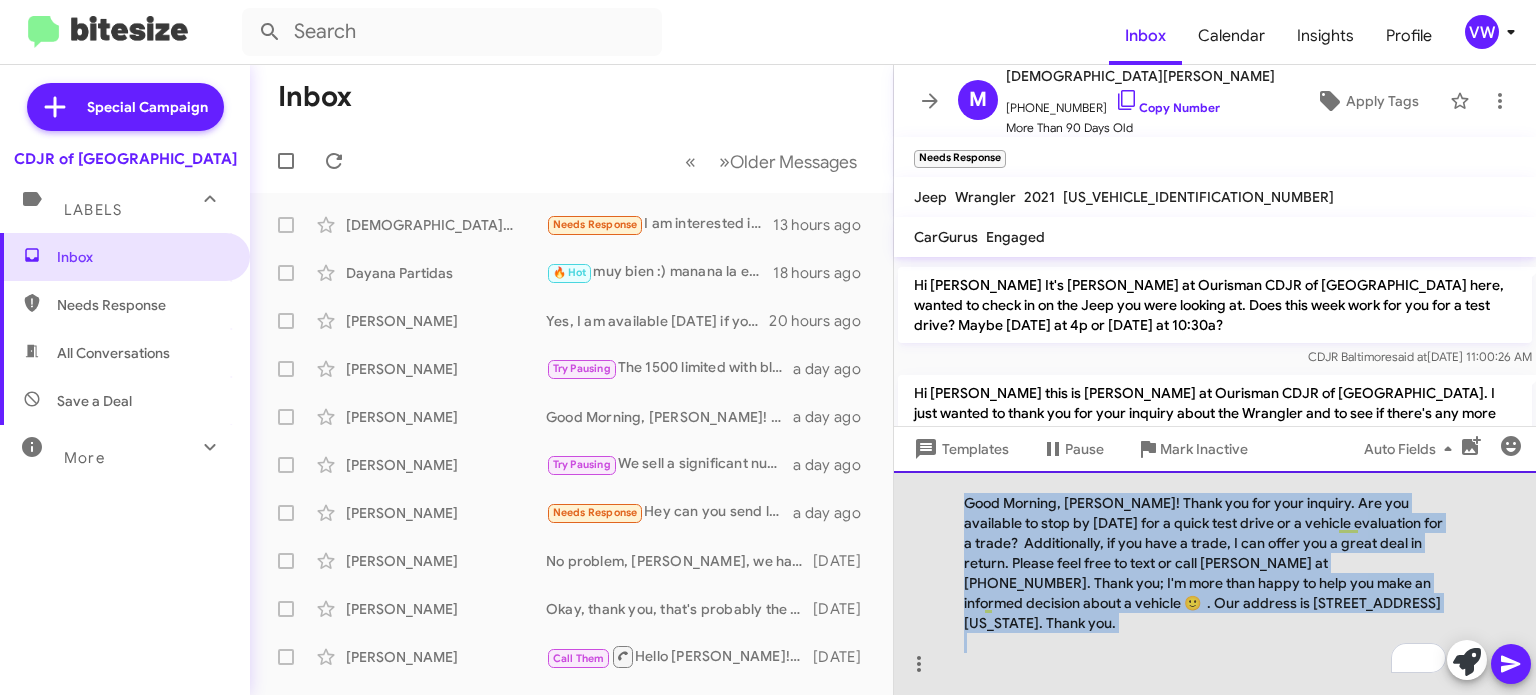 drag, startPoint x: 963, startPoint y: 503, endPoint x: 1074, endPoint y: 637, distance: 174.00287 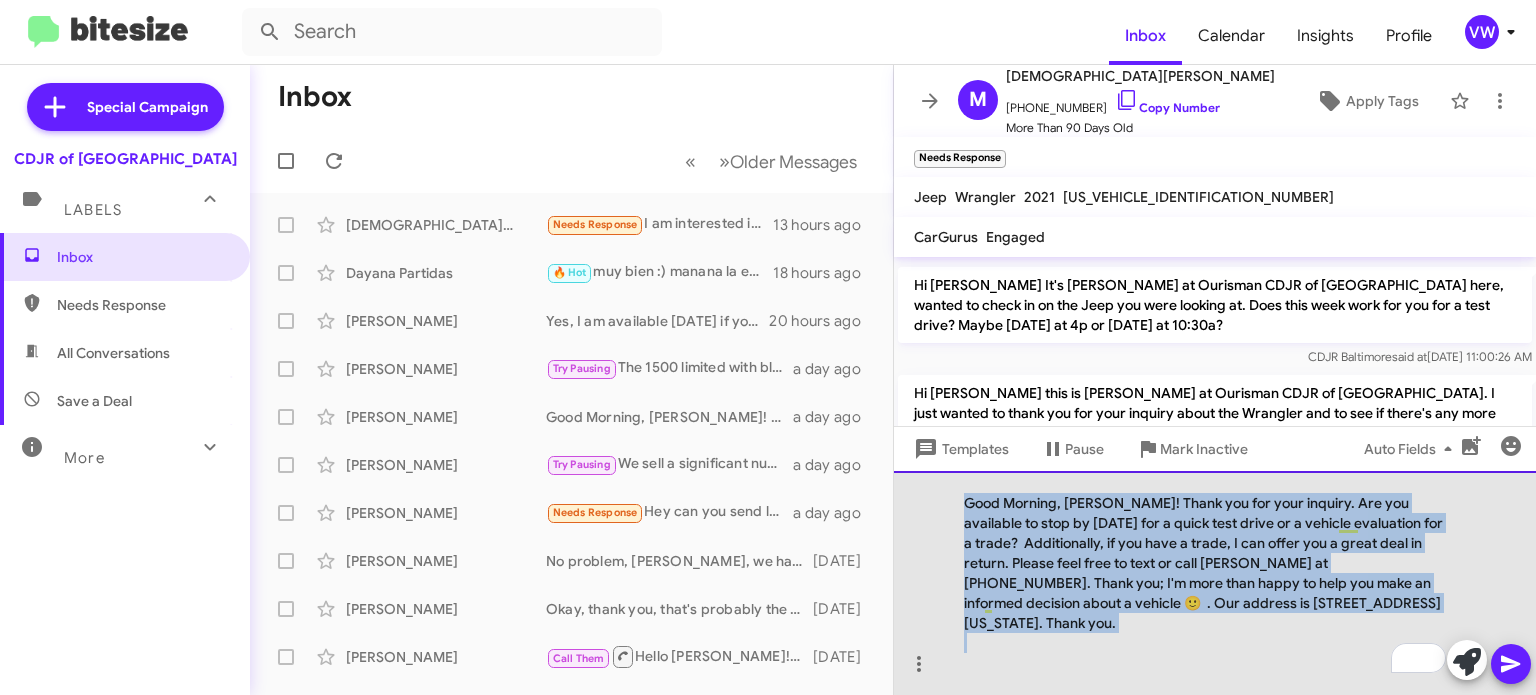 click on "Good Morning, [PERSON_NAME]! Thank you for your inquiry. Are you available to stop by [DATE] for a quick test drive or a vehicle evaluation for a trade?  Additionally, if you have a trade, I can offer you a great deal in return. Please feel free to text or call [PERSON_NAME] at [PHONE_NUMBER]. Thank you; I'm more than happy to help you make an informed decision about a vehicle 🙂  . Our address is [STREET_ADDRESS][US_STATE]. Thank you." 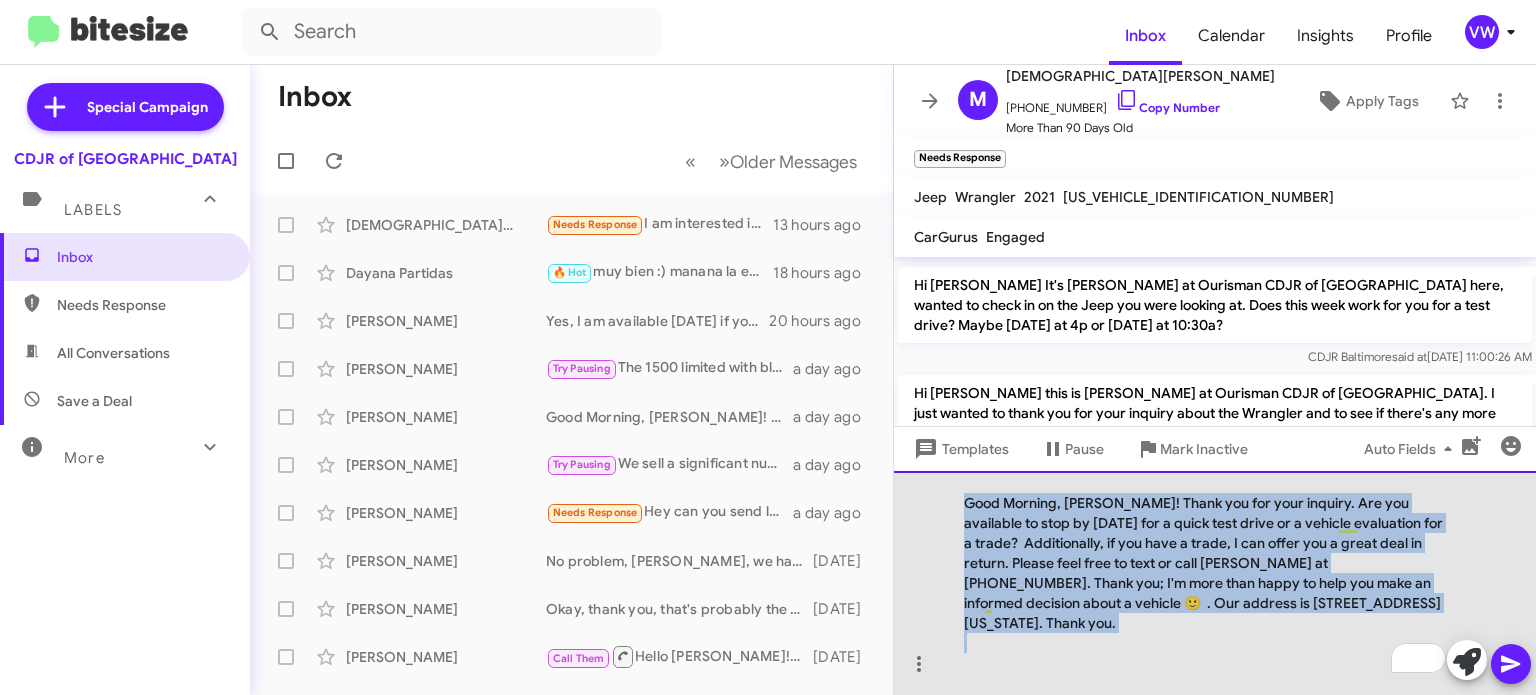 copy on "Good Morning, [PERSON_NAME]! Thank you for your inquiry. Are you available to stop by [DATE] for a quick test drive or a vehicle evaluation for a trade?  Additionally, if you have a trade, I can offer you a great deal in return. Please feel free to text or call [PERSON_NAME] at [PHONE_NUMBER]. Thank you; I'm more than happy to help you make an informed decision about a vehicle 🙂  . Our address is [STREET_ADDRESS][US_STATE]. Thank you." 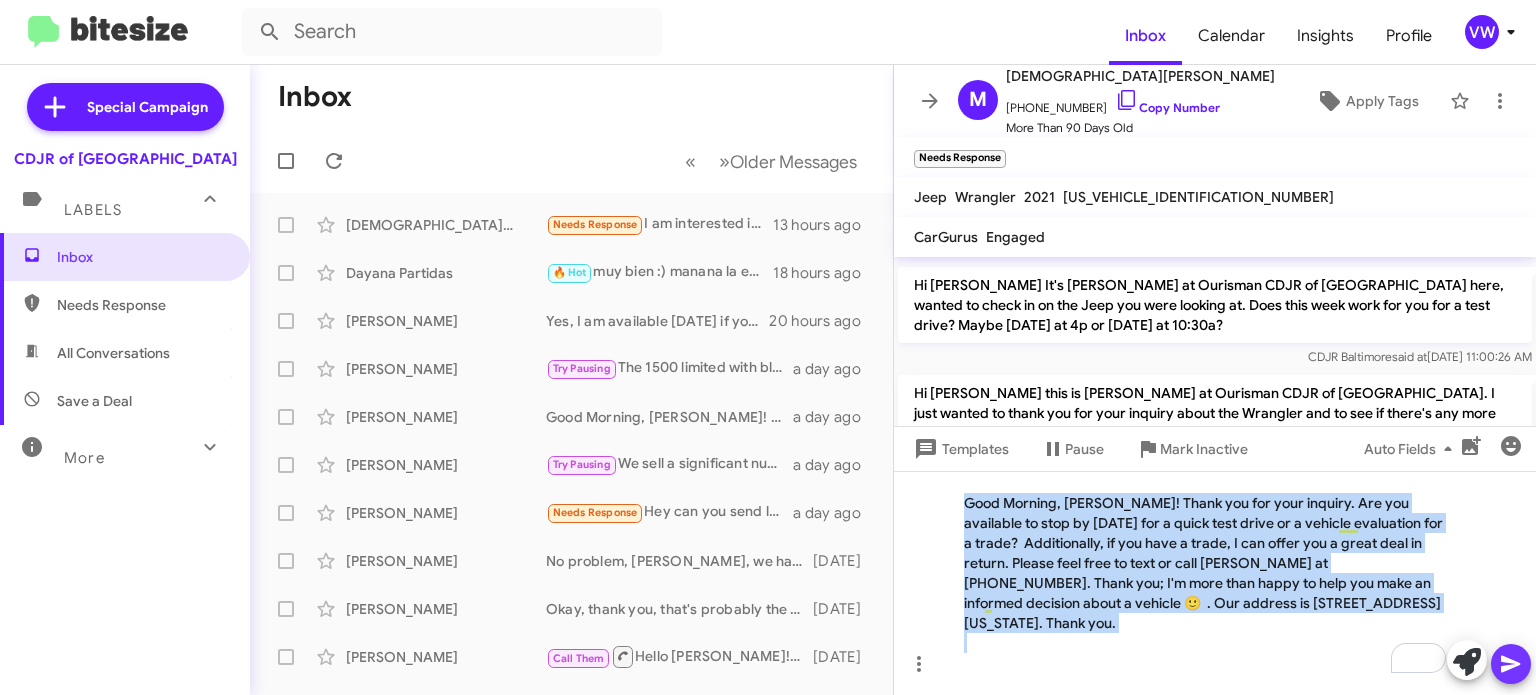 click 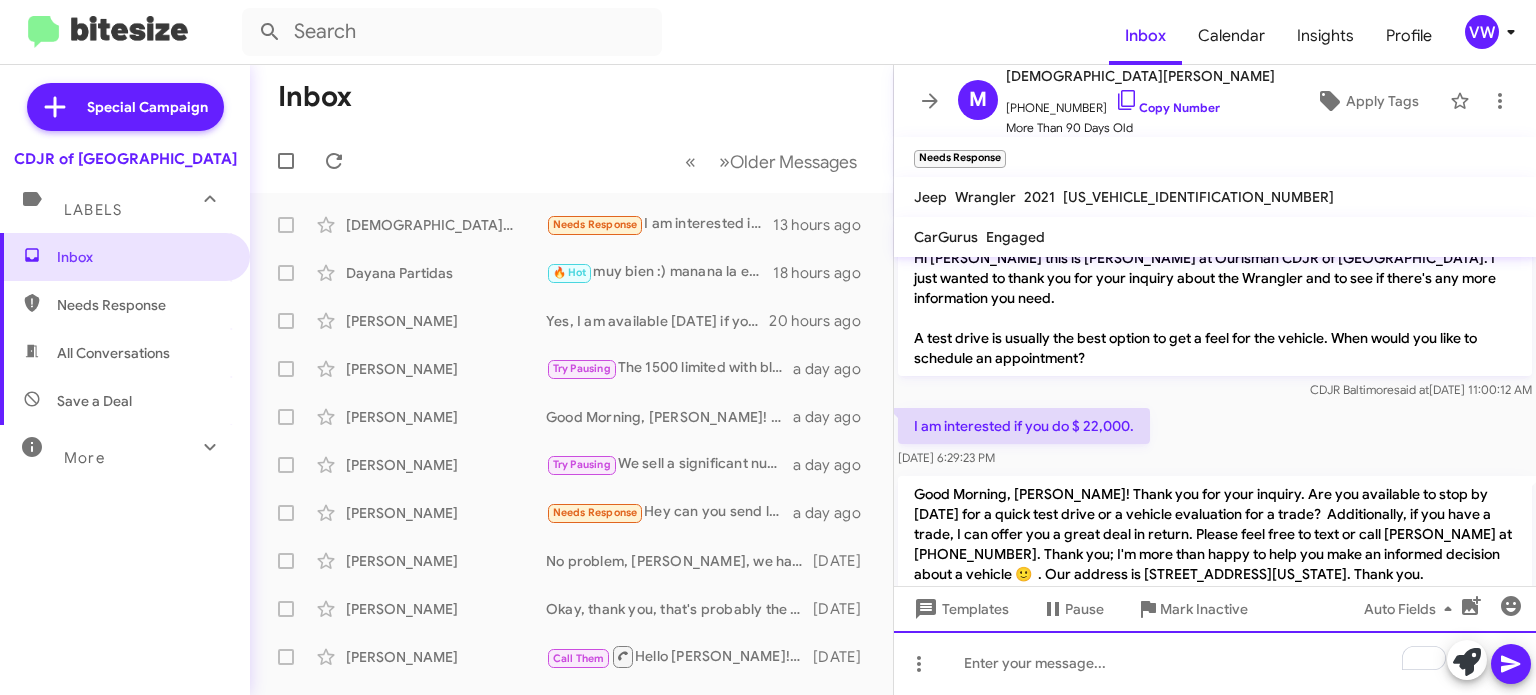 scroll, scrollTop: 3628, scrollLeft: 0, axis: vertical 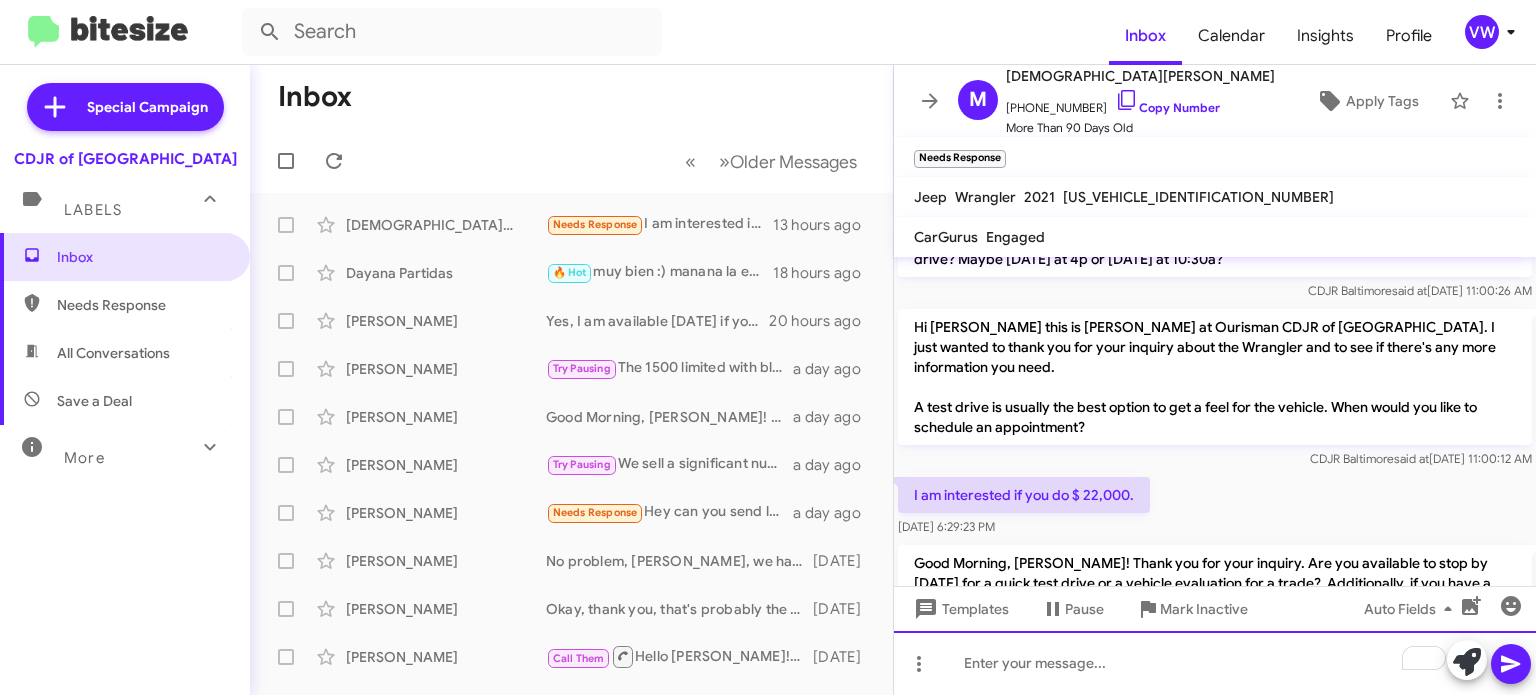 click 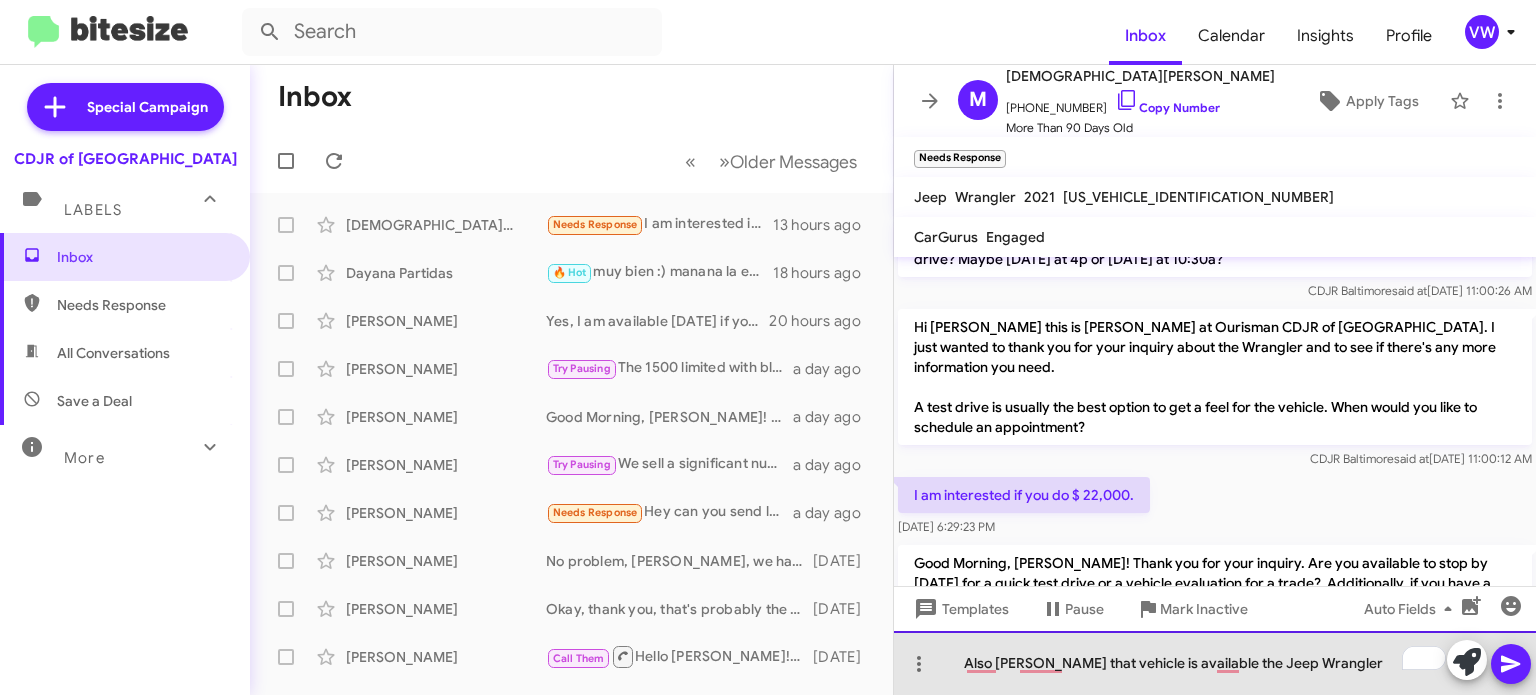 click on "Also [PERSON_NAME] that vehicle is available the Jeep Wrangler" 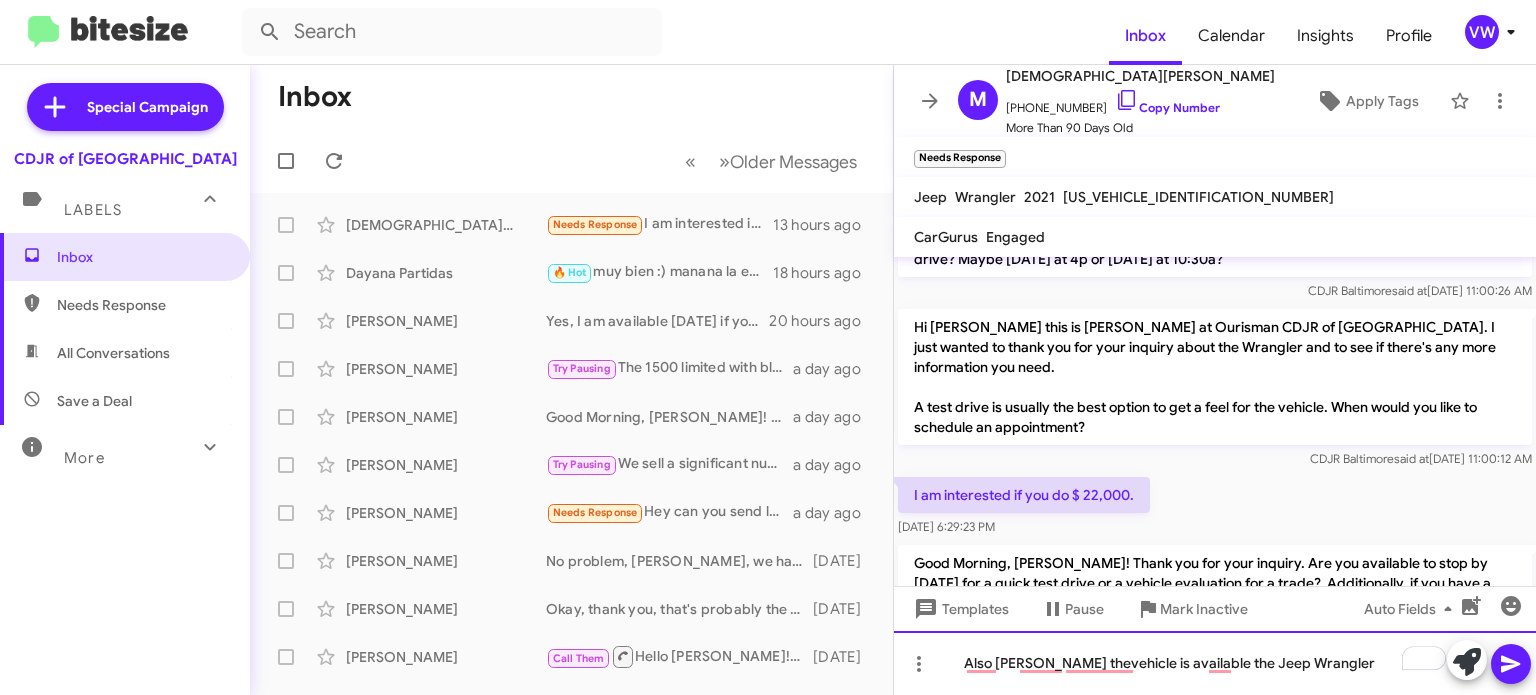 click on "Also [PERSON_NAME] thevehicle is available the Jeep Wrangler" 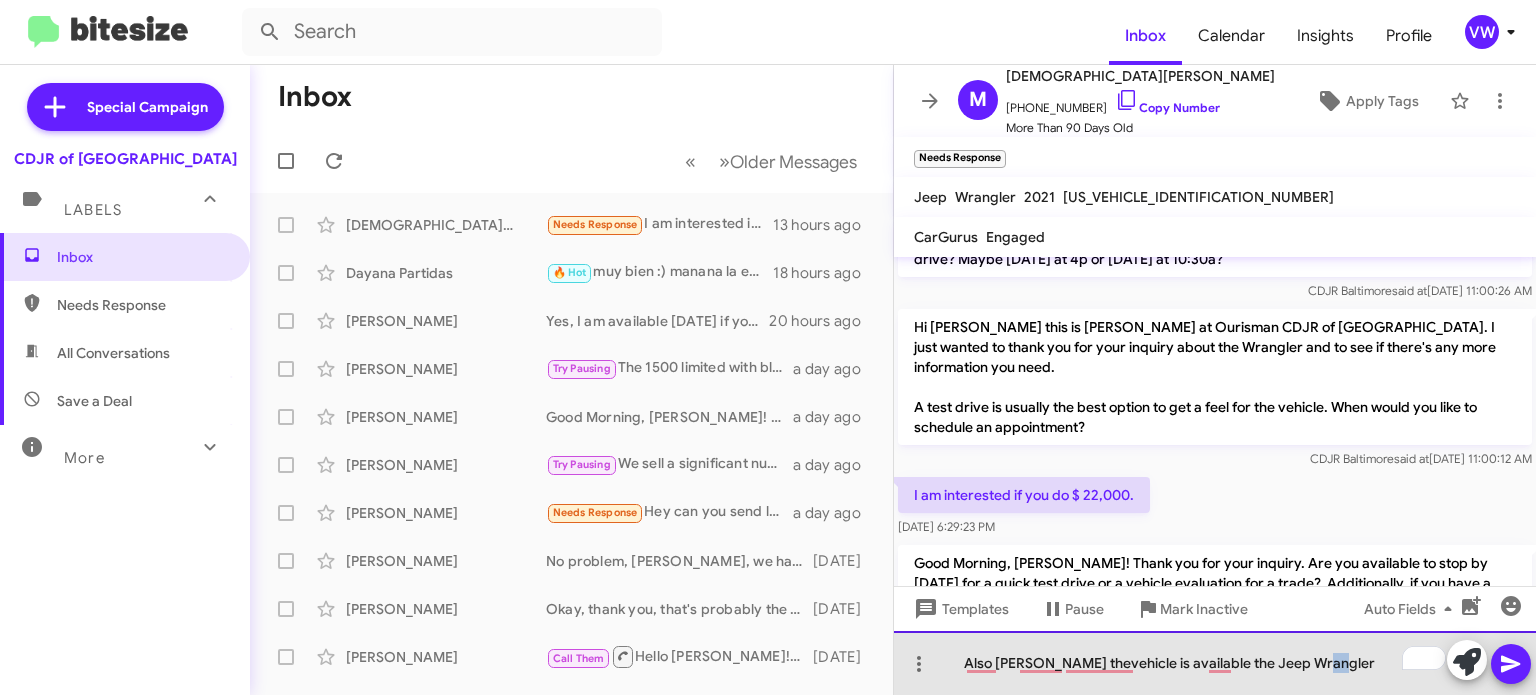 drag, startPoint x: 1327, startPoint y: 657, endPoint x: 1318, endPoint y: 665, distance: 12.0415945 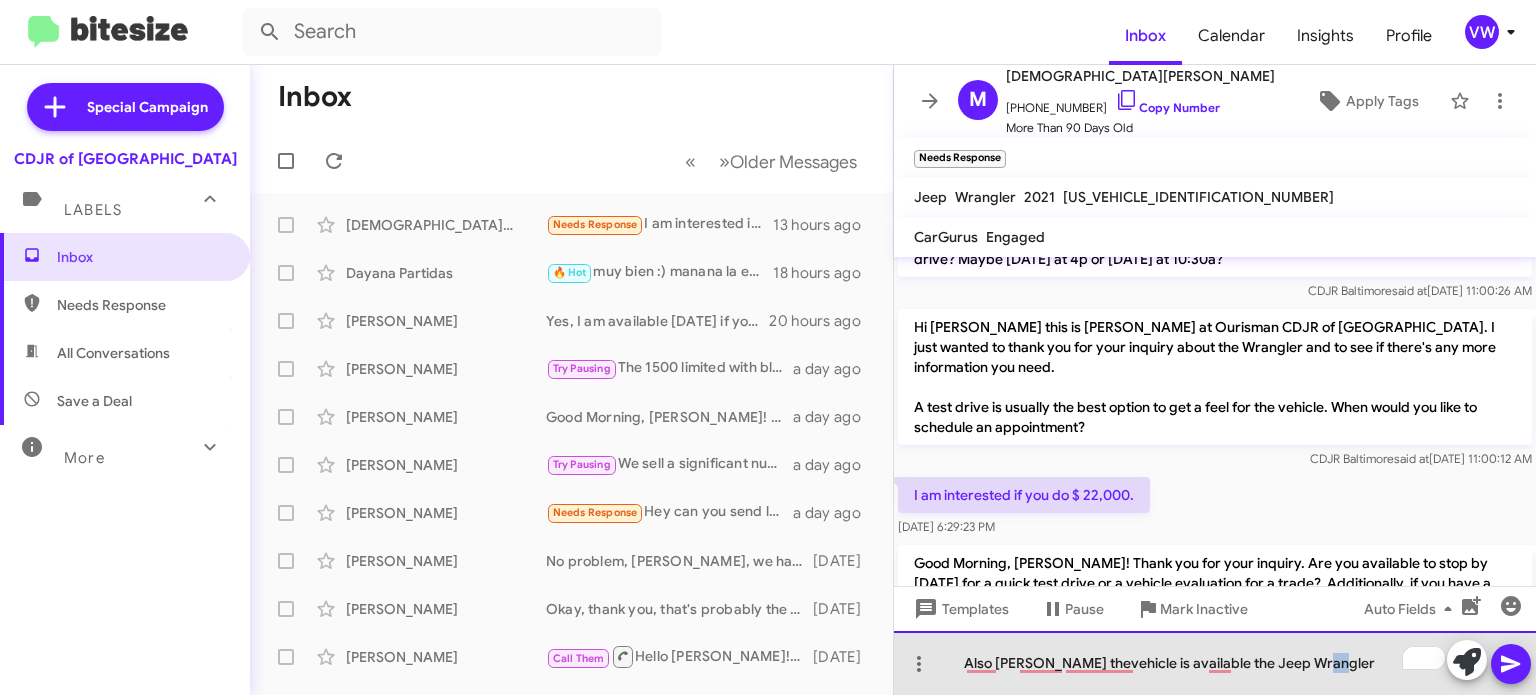 click on "Also [PERSON_NAME] thevehicle is available the Jeep Wrangler" 